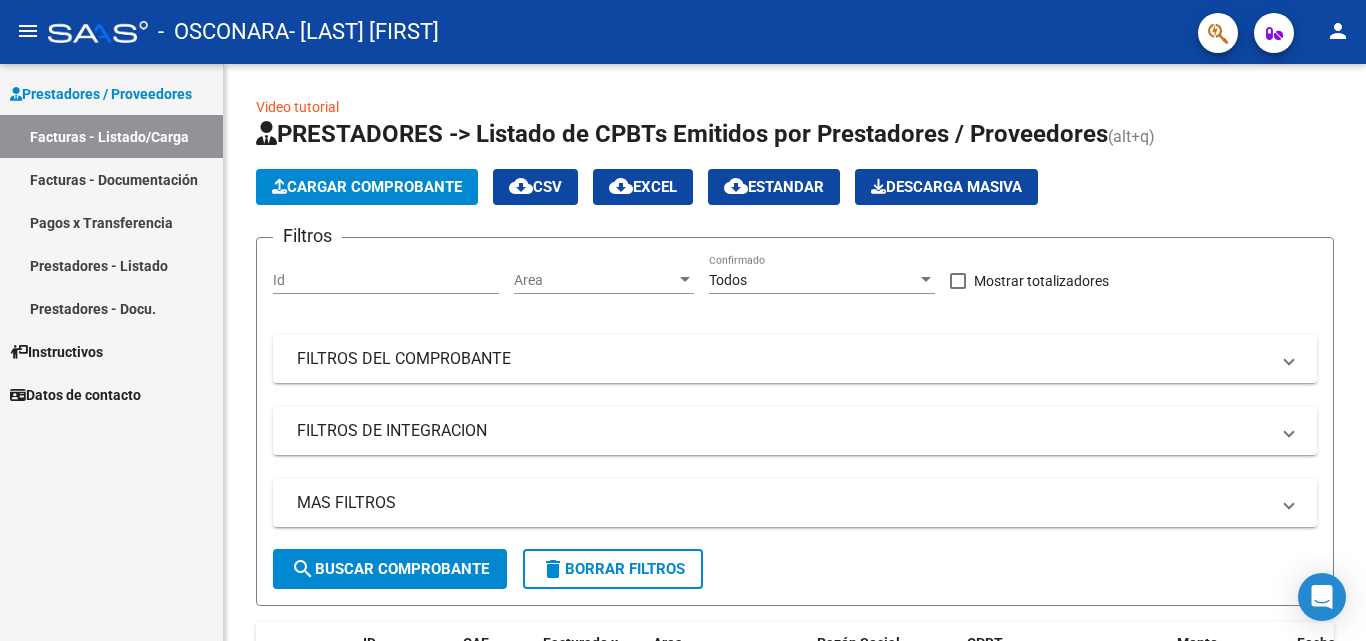 scroll, scrollTop: 0, scrollLeft: 0, axis: both 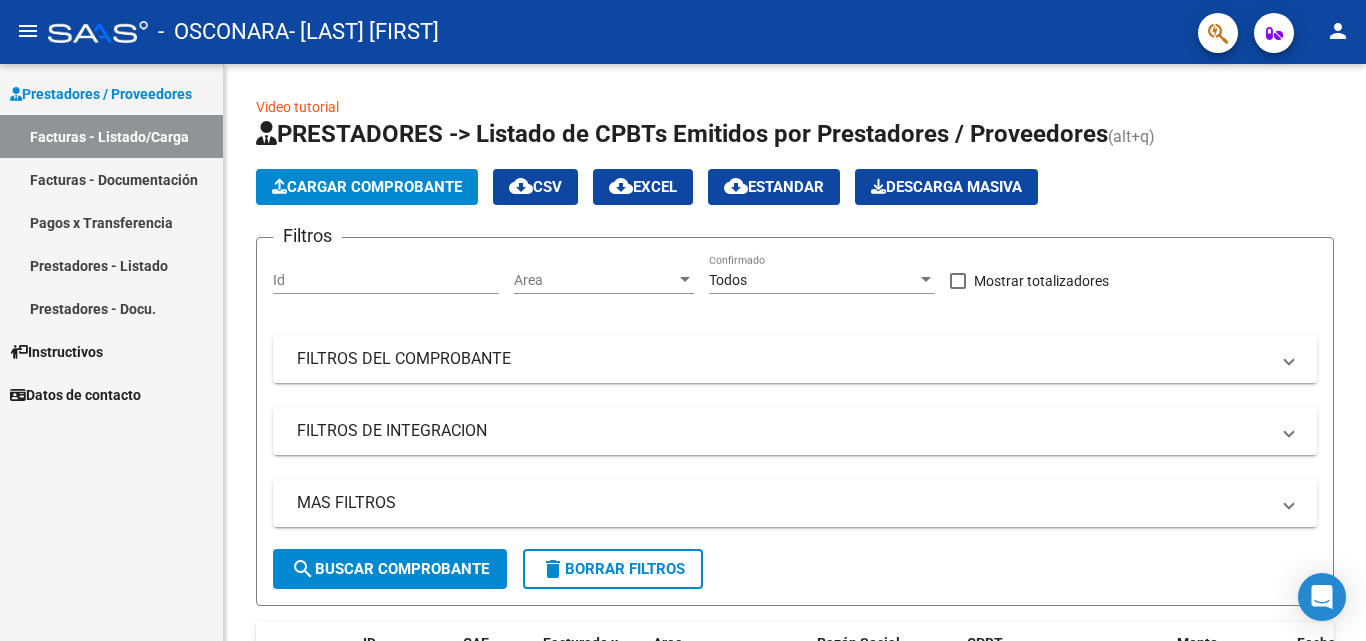 click on "Prestadores / Proveedores" at bounding box center (101, 94) 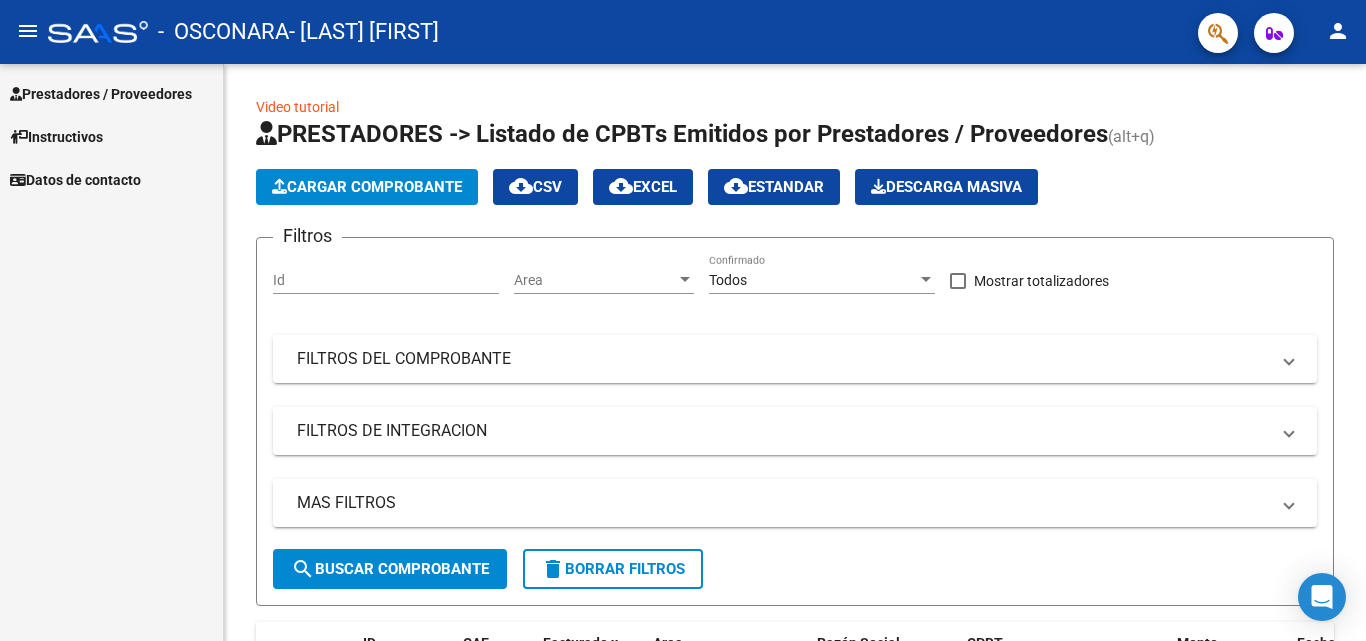 click on "Prestadores / Proveedores" at bounding box center (101, 94) 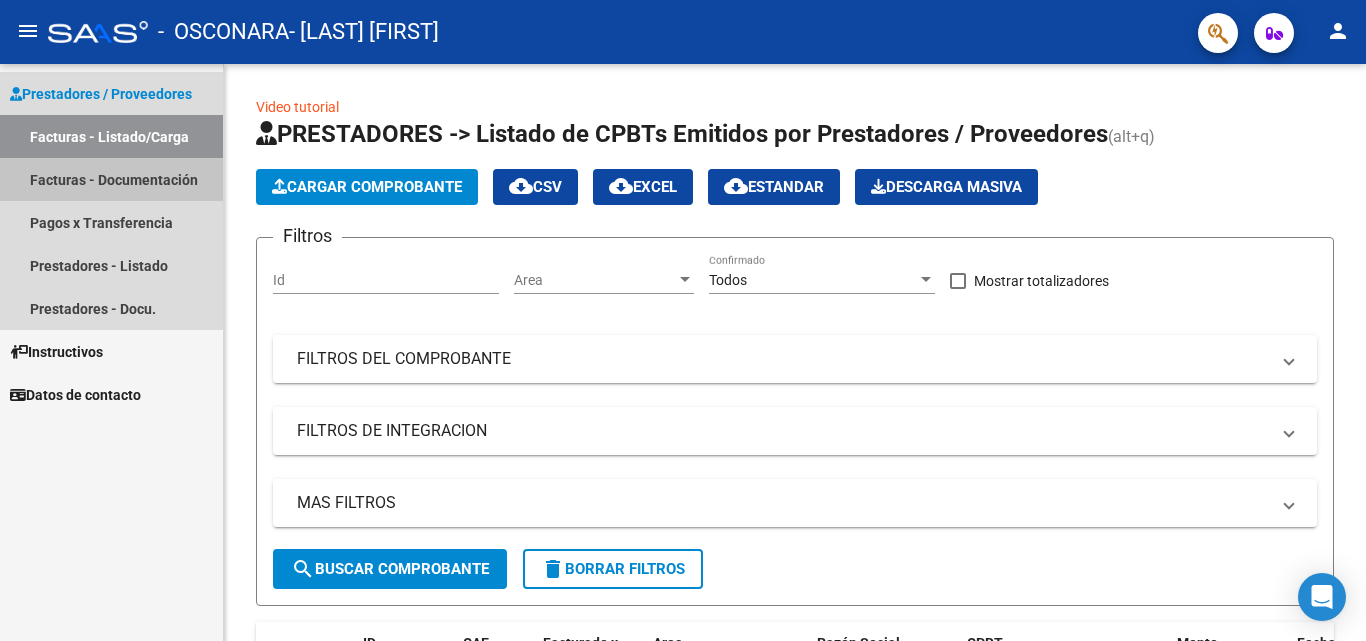 click on "Facturas - Documentación" at bounding box center [111, 179] 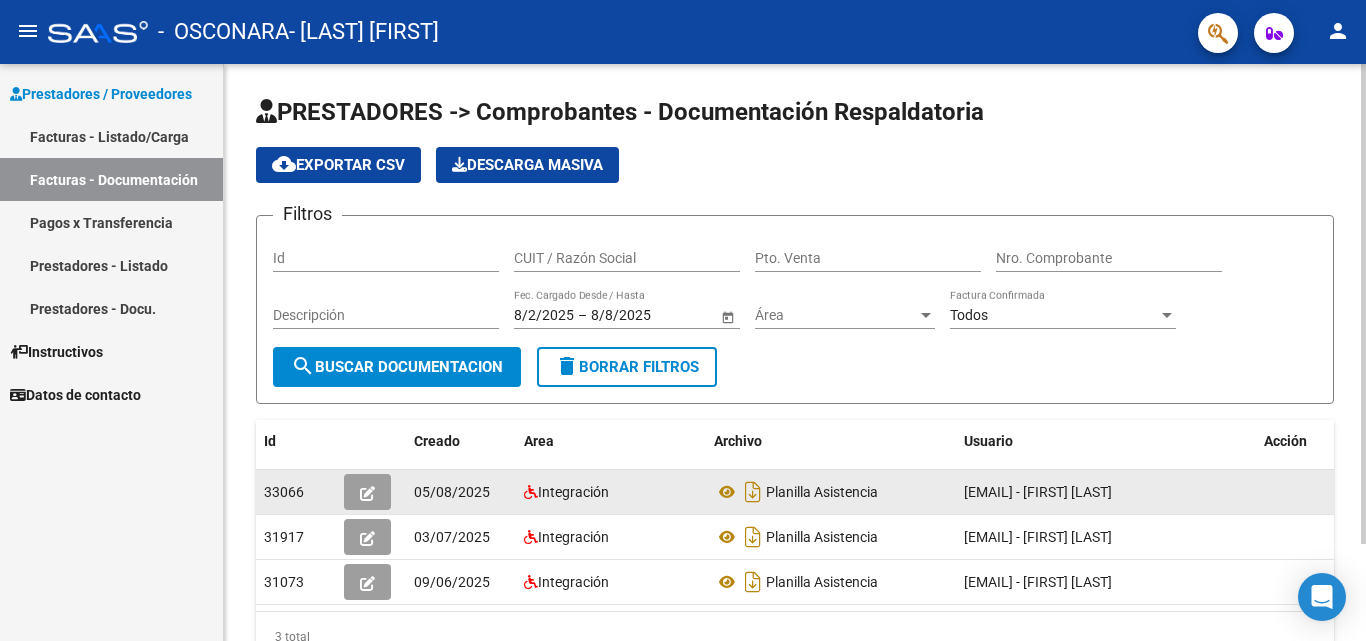 click 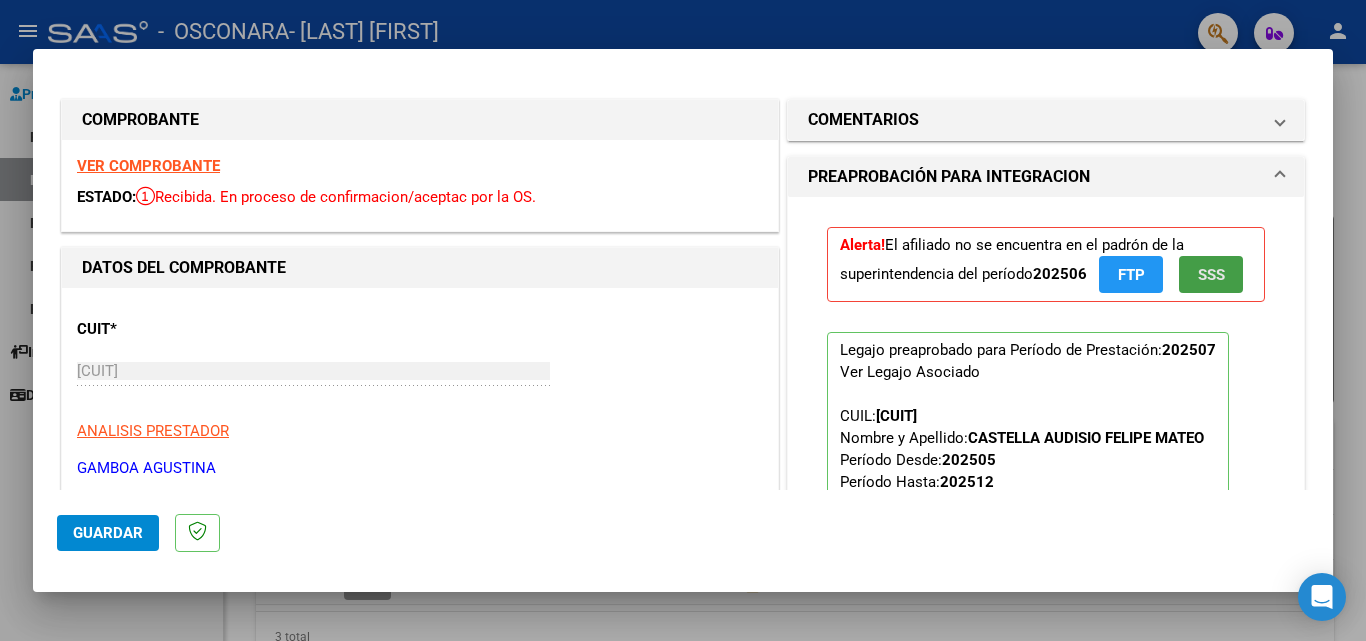 click on "SSS" 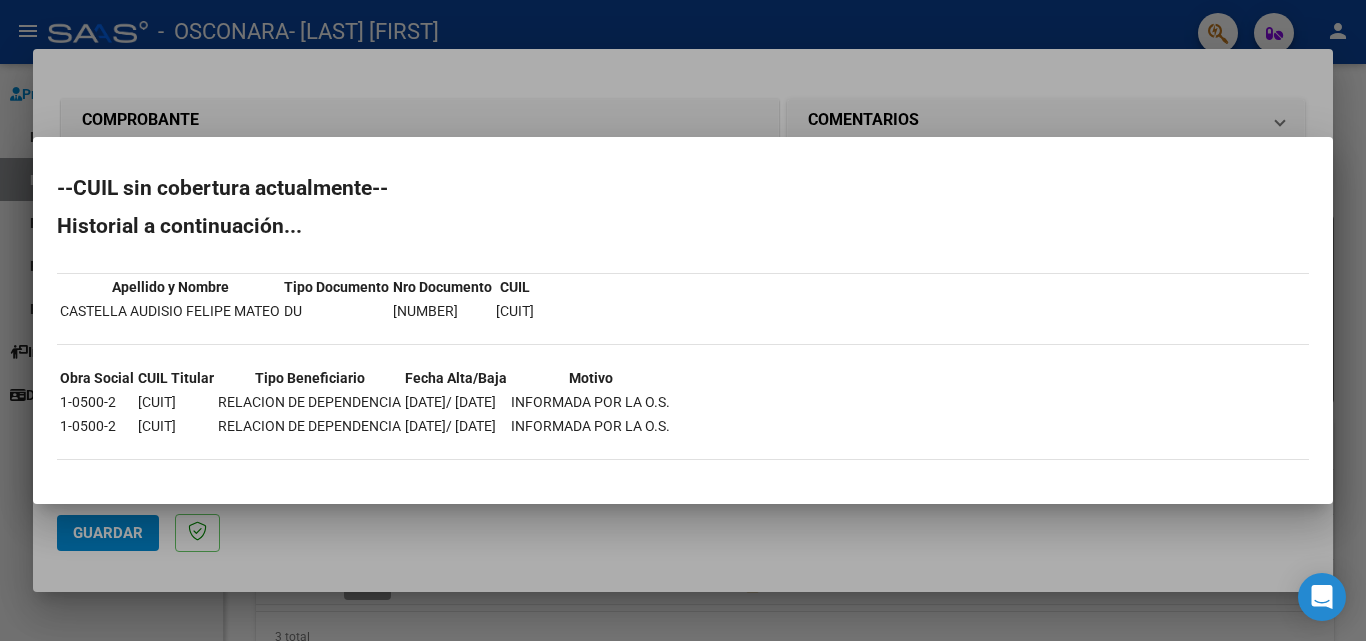 click at bounding box center [683, 320] 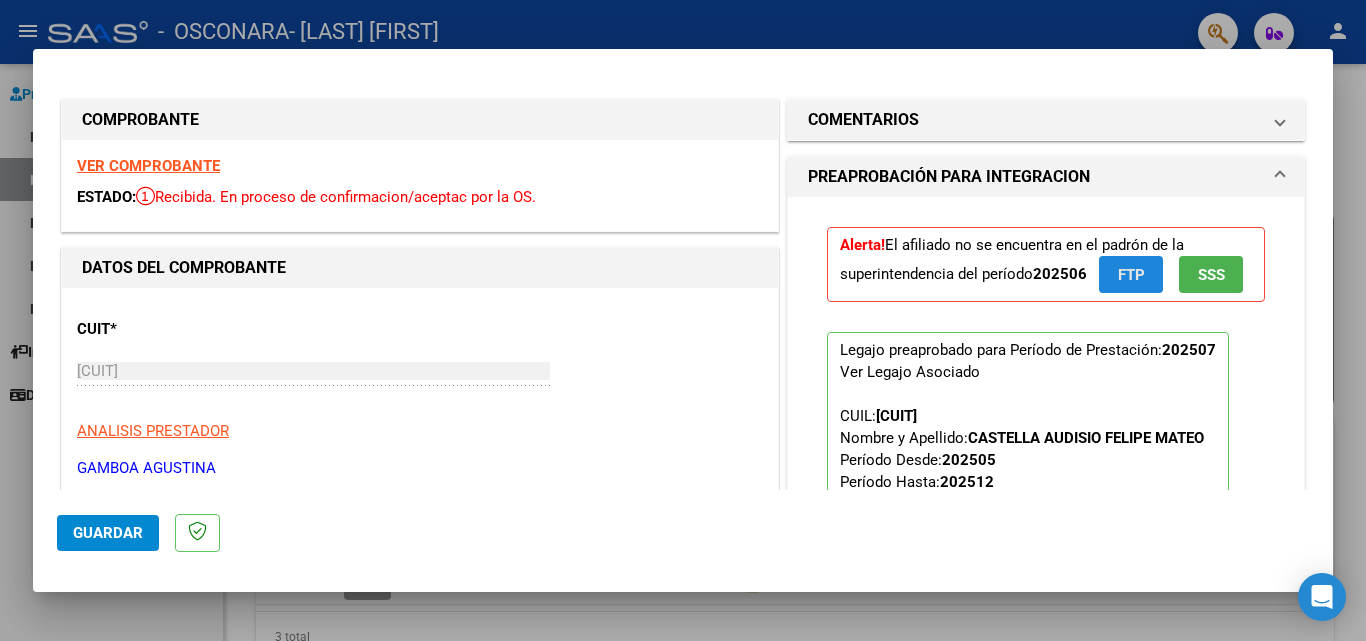 click on "FTP" at bounding box center (1131, 274) 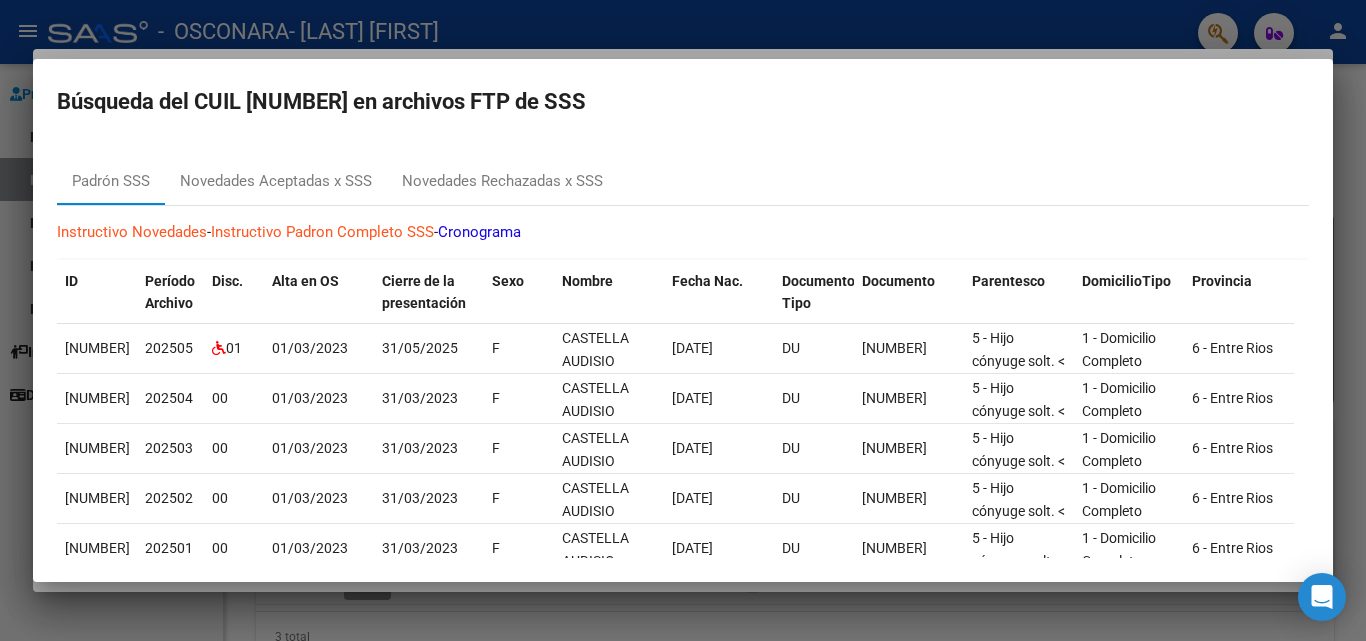 click at bounding box center (683, 320) 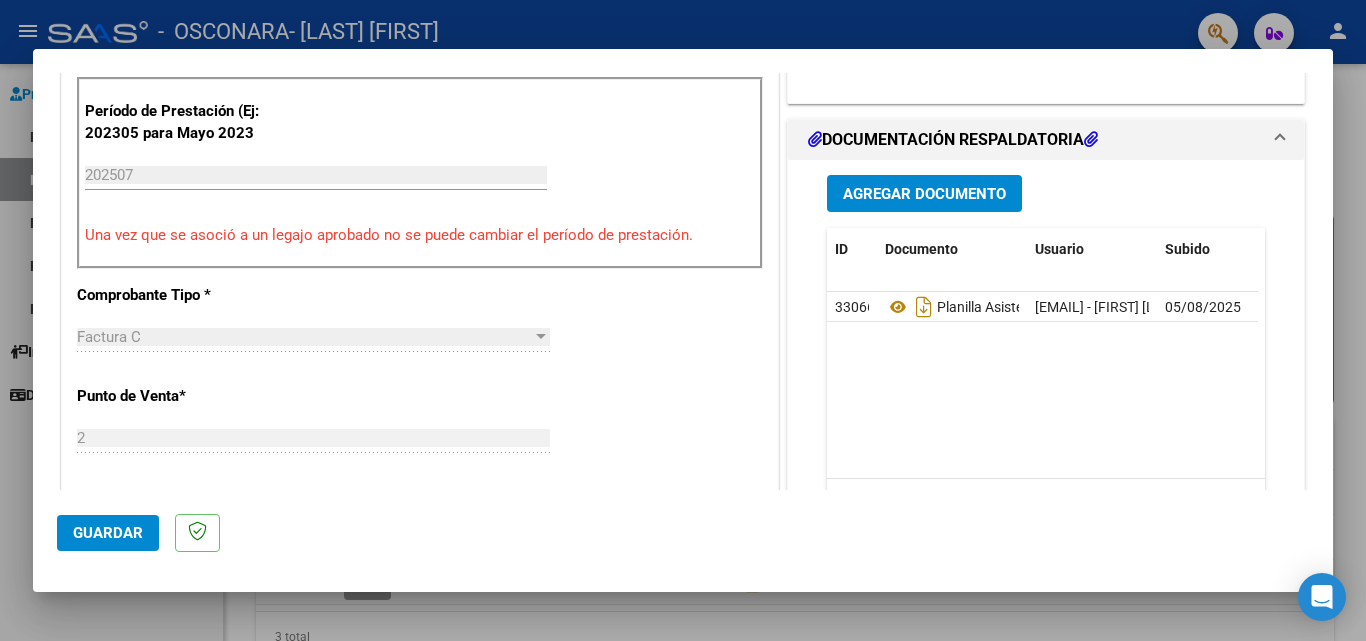 scroll, scrollTop: 591, scrollLeft: 0, axis: vertical 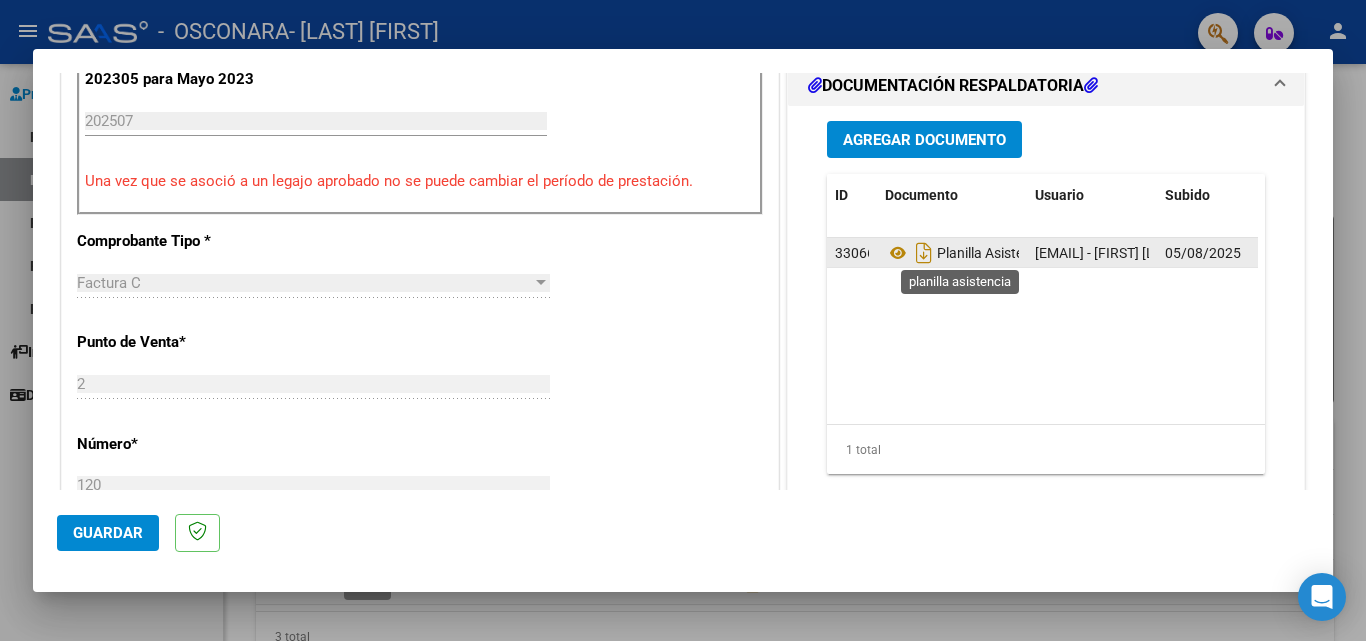 click on "Planilla Asistencia" 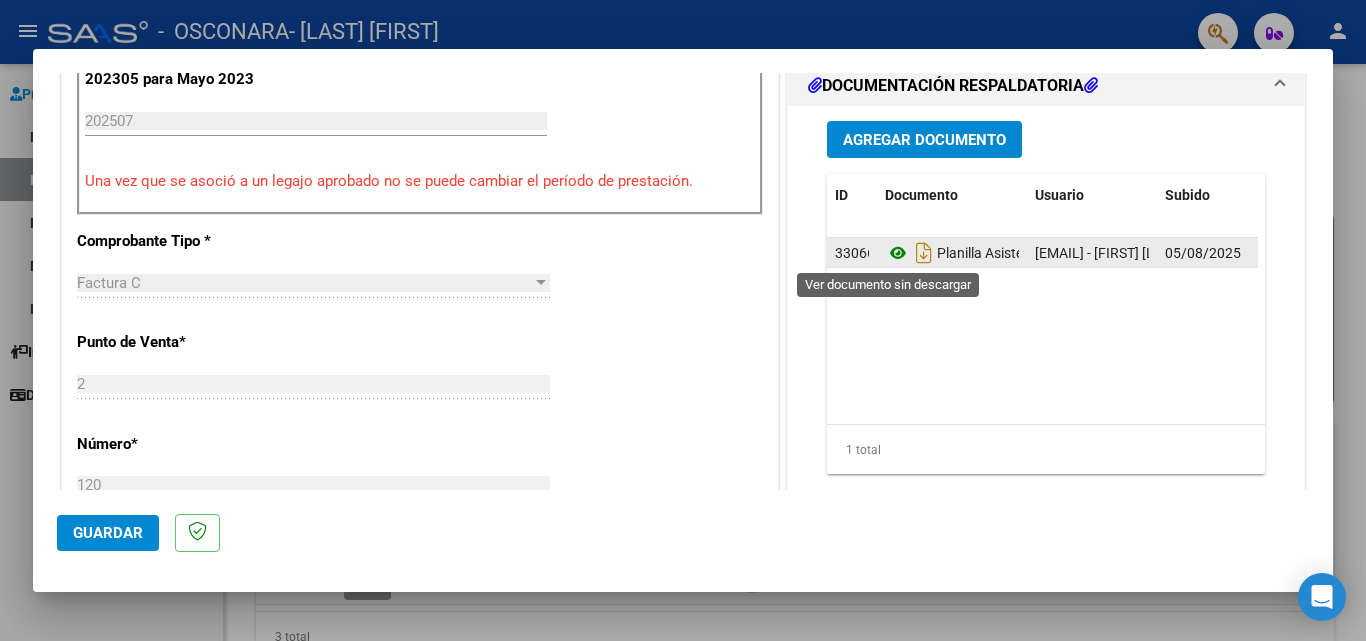 click 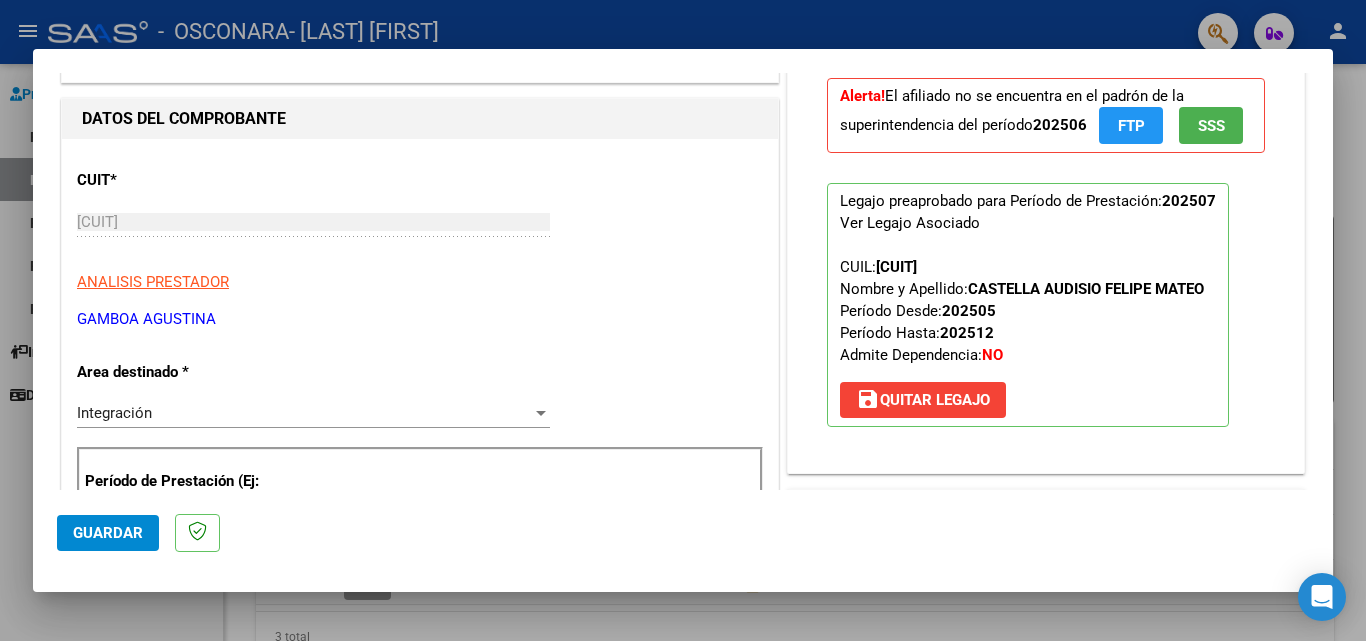 scroll, scrollTop: 0, scrollLeft: 0, axis: both 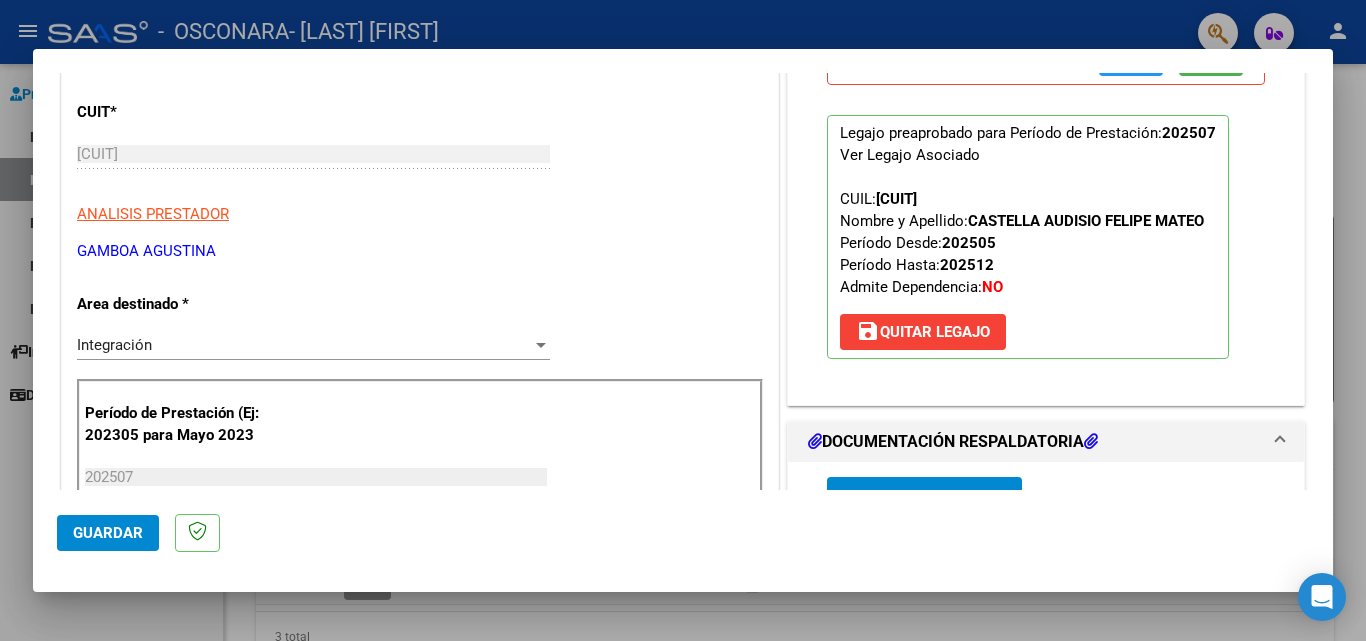 click at bounding box center (683, 320) 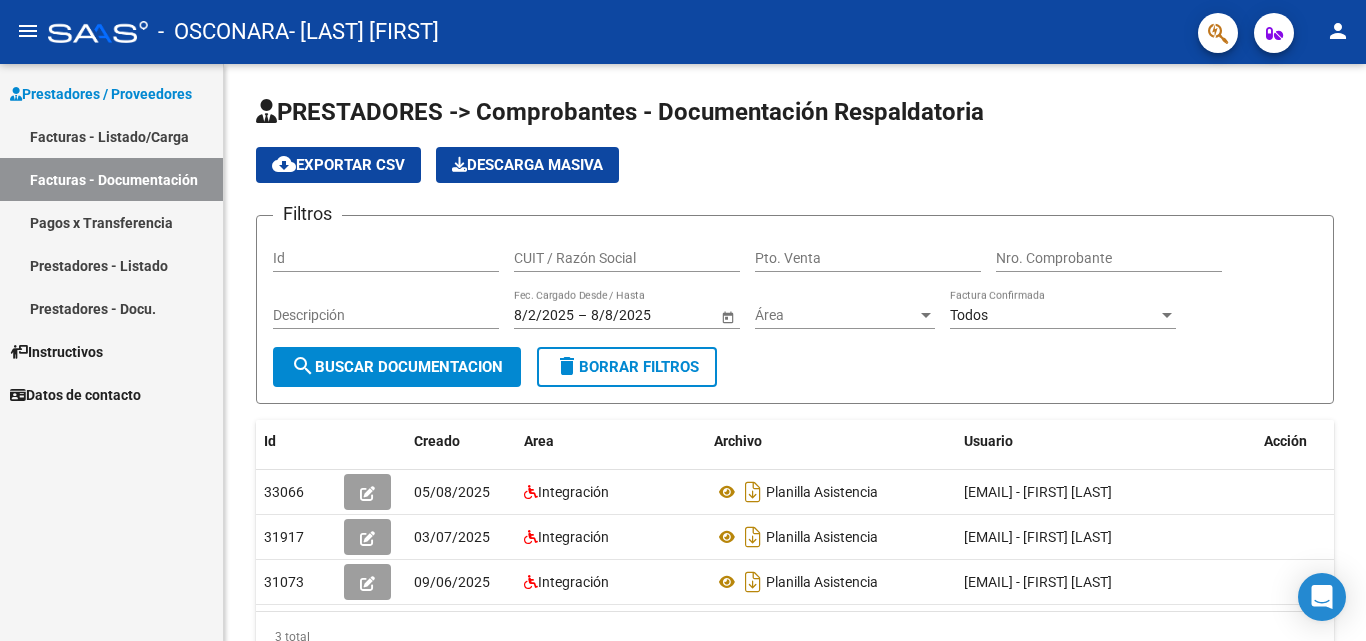 click on "Facturas - Documentación" at bounding box center (111, 179) 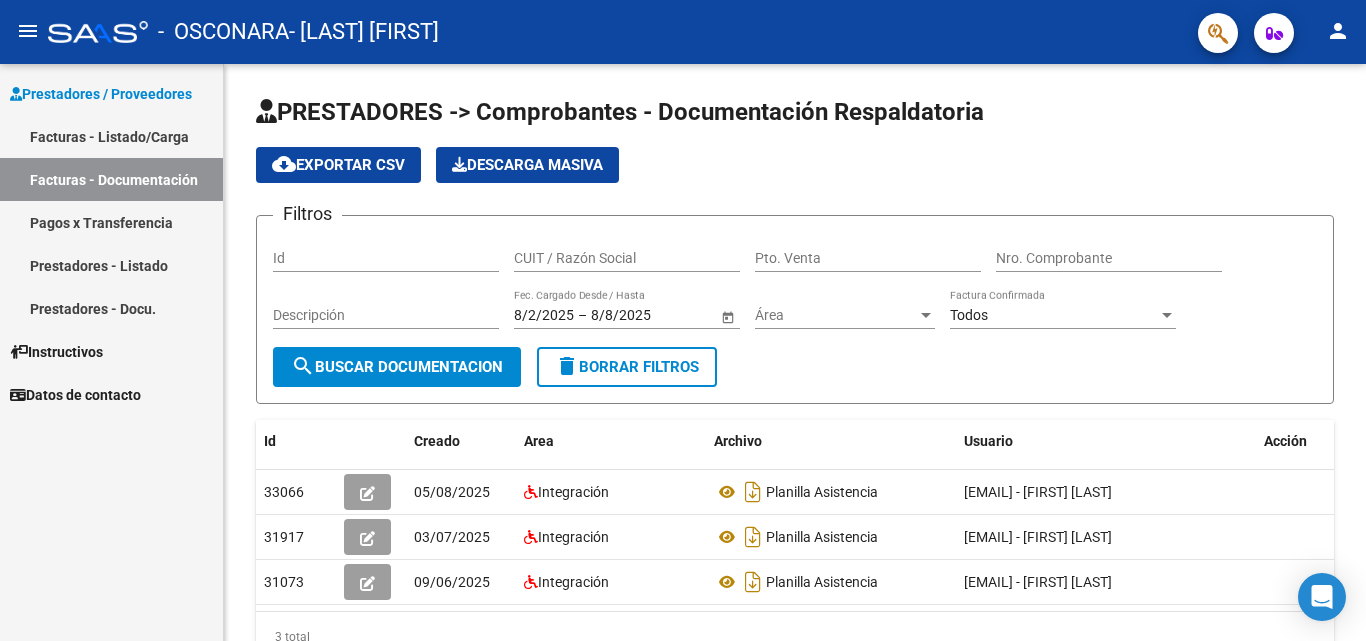 click on "Prestadores - Docu." at bounding box center (111, 308) 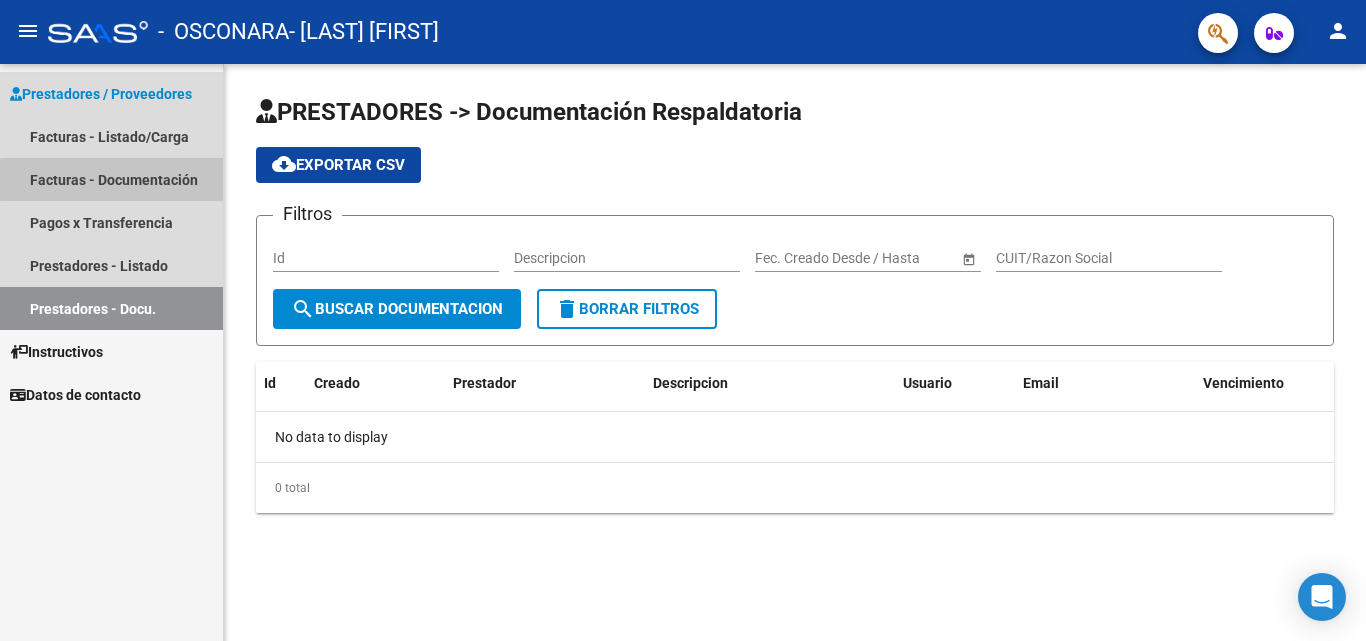 click on "Facturas - Documentación" at bounding box center [111, 179] 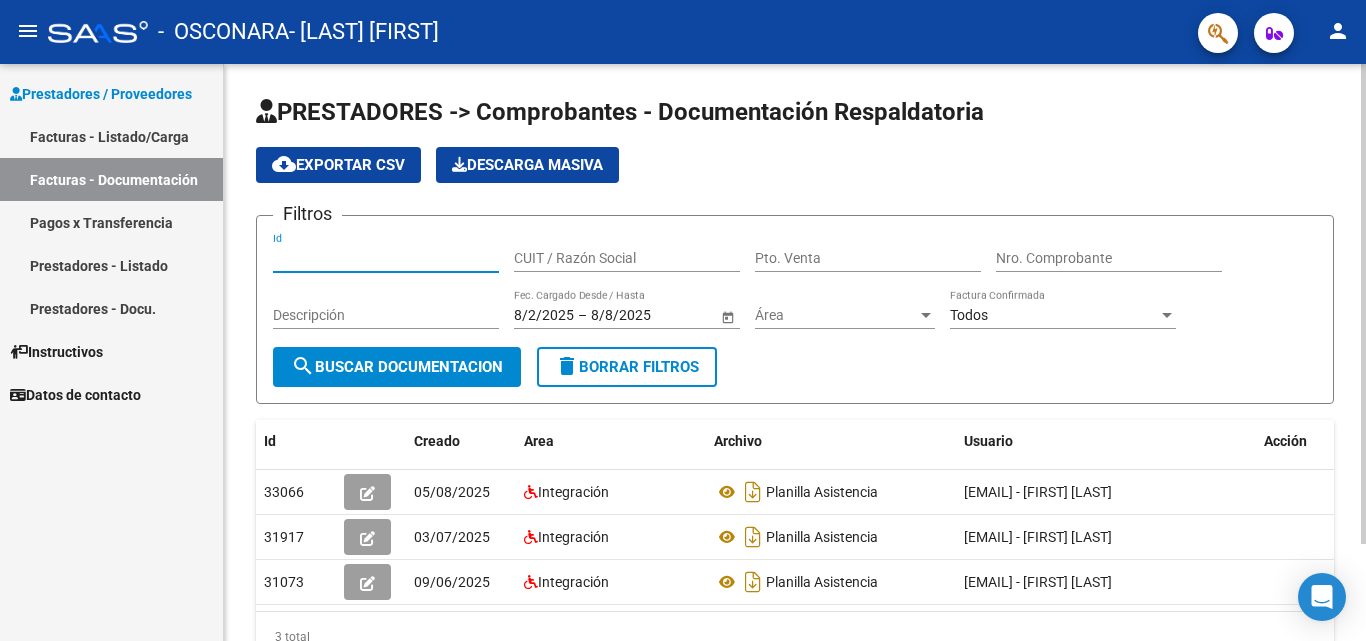 click on "Id" at bounding box center [386, 258] 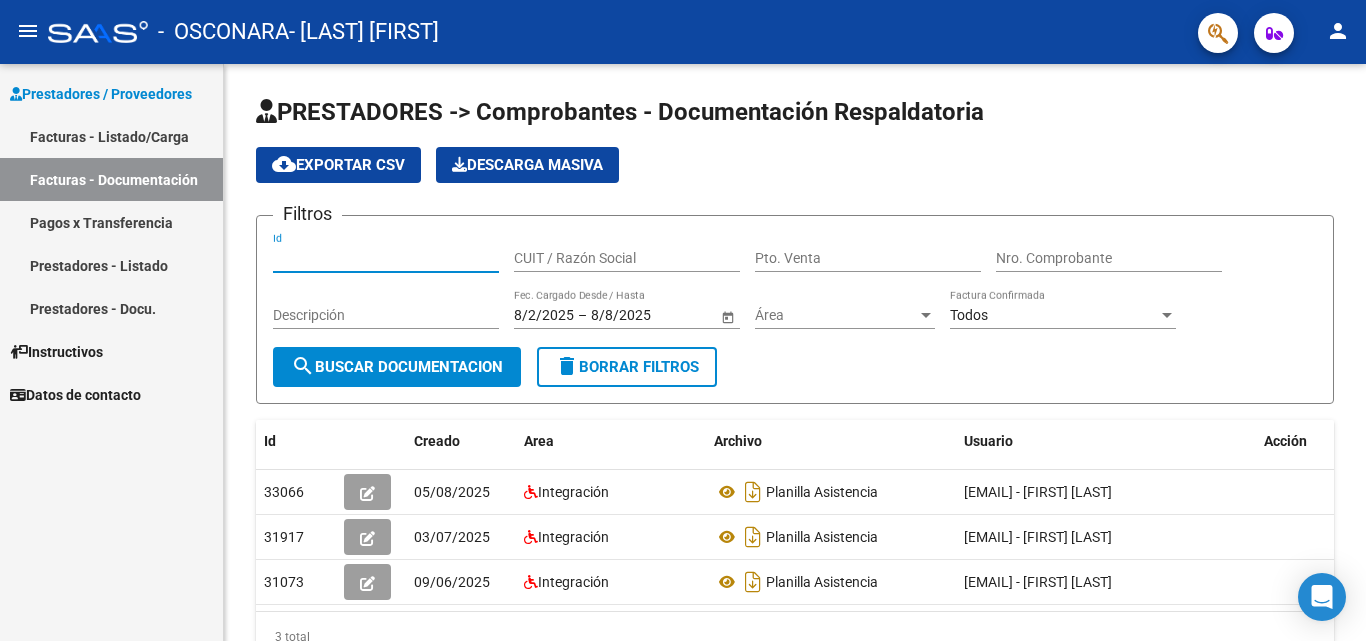 click on "Facturas - Listado/Carga" at bounding box center (111, 136) 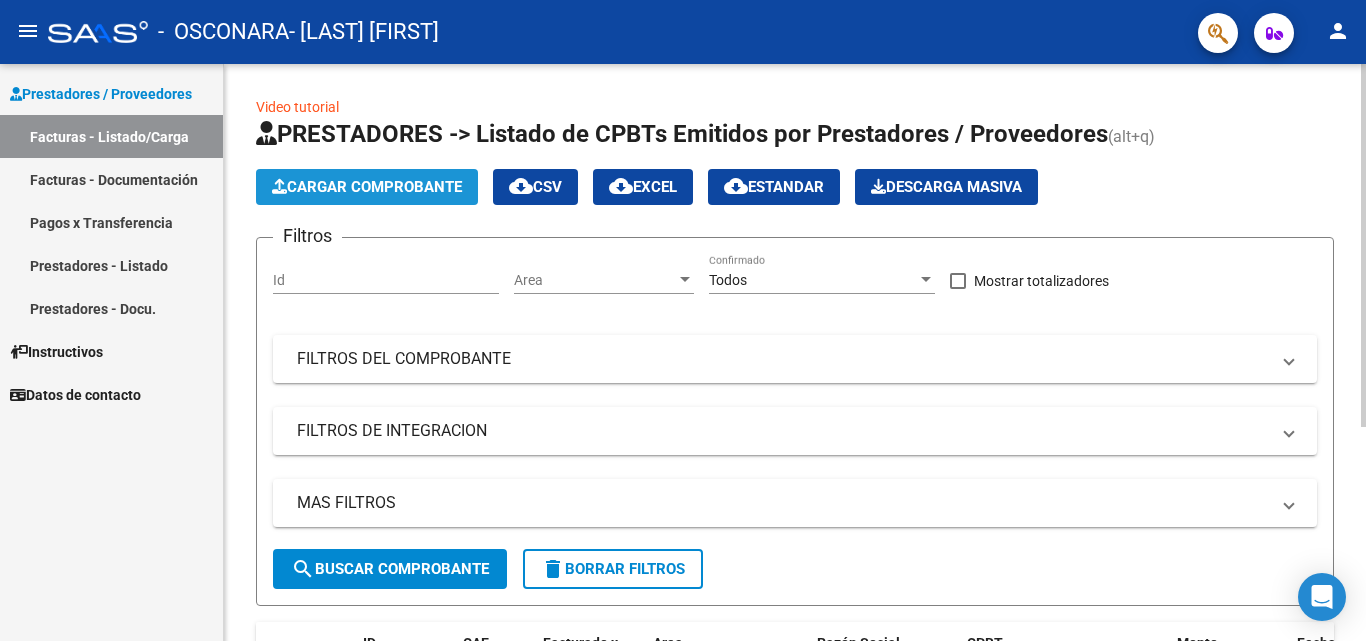 click on "Cargar Comprobante" 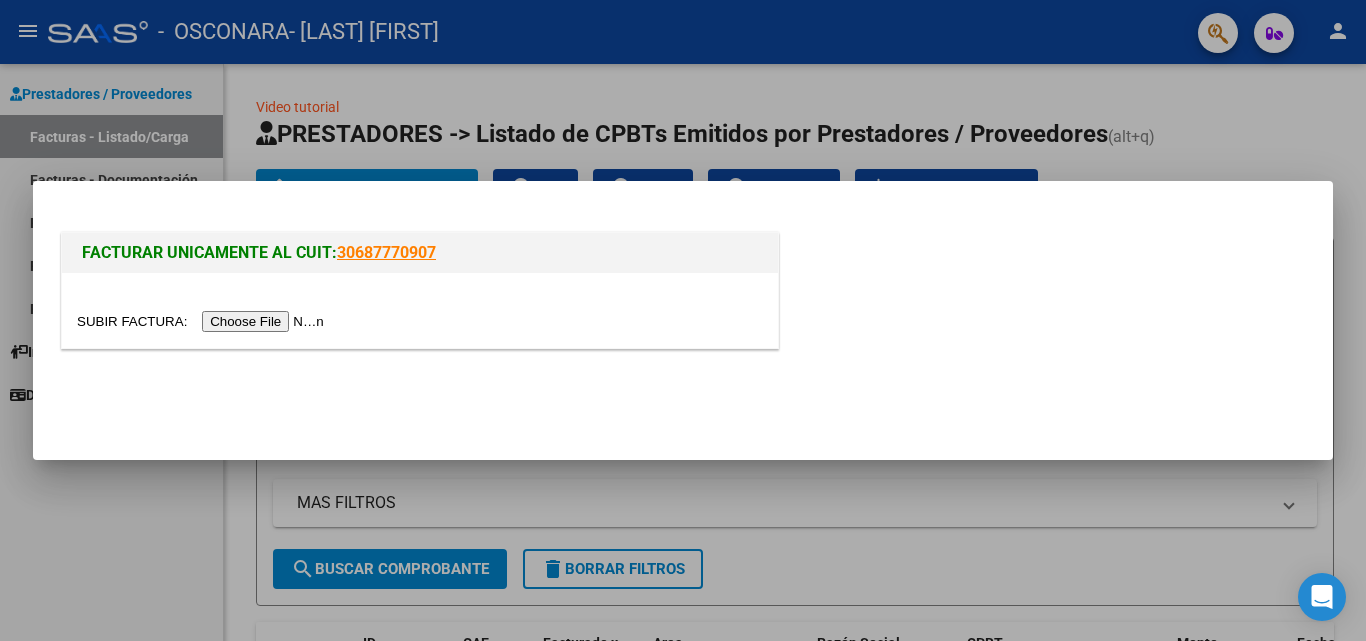 click at bounding box center [203, 321] 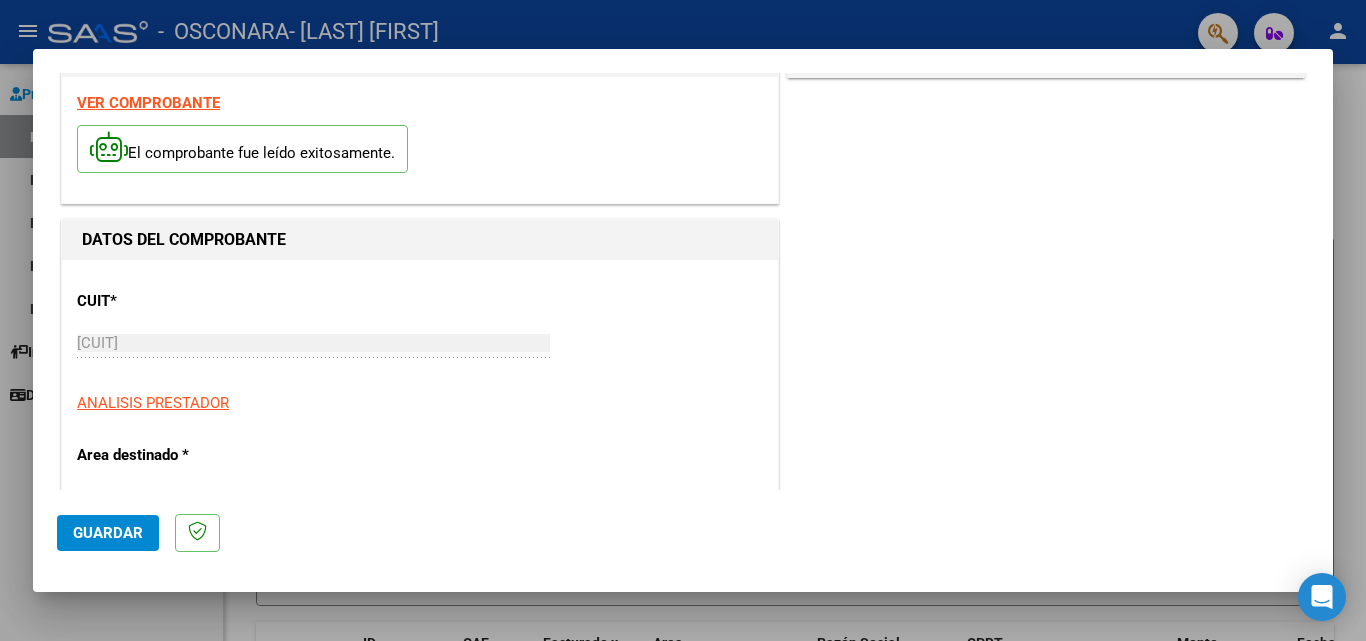 scroll, scrollTop: 0, scrollLeft: 0, axis: both 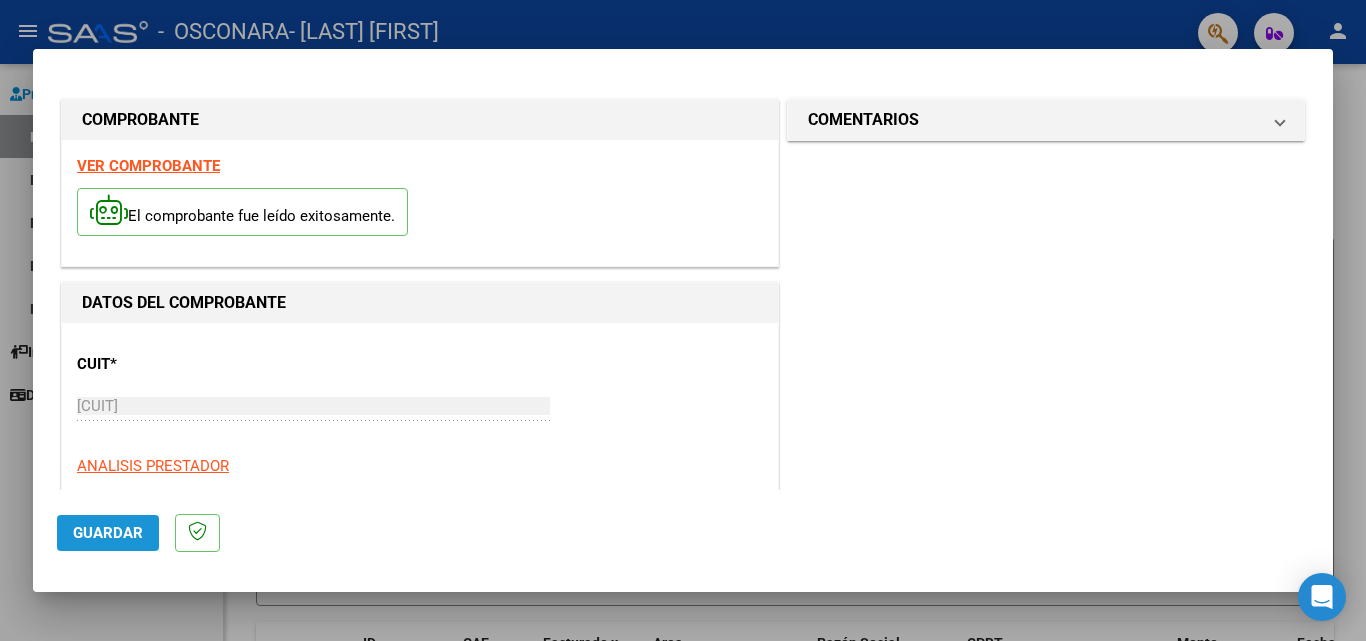 click on "Guardar" 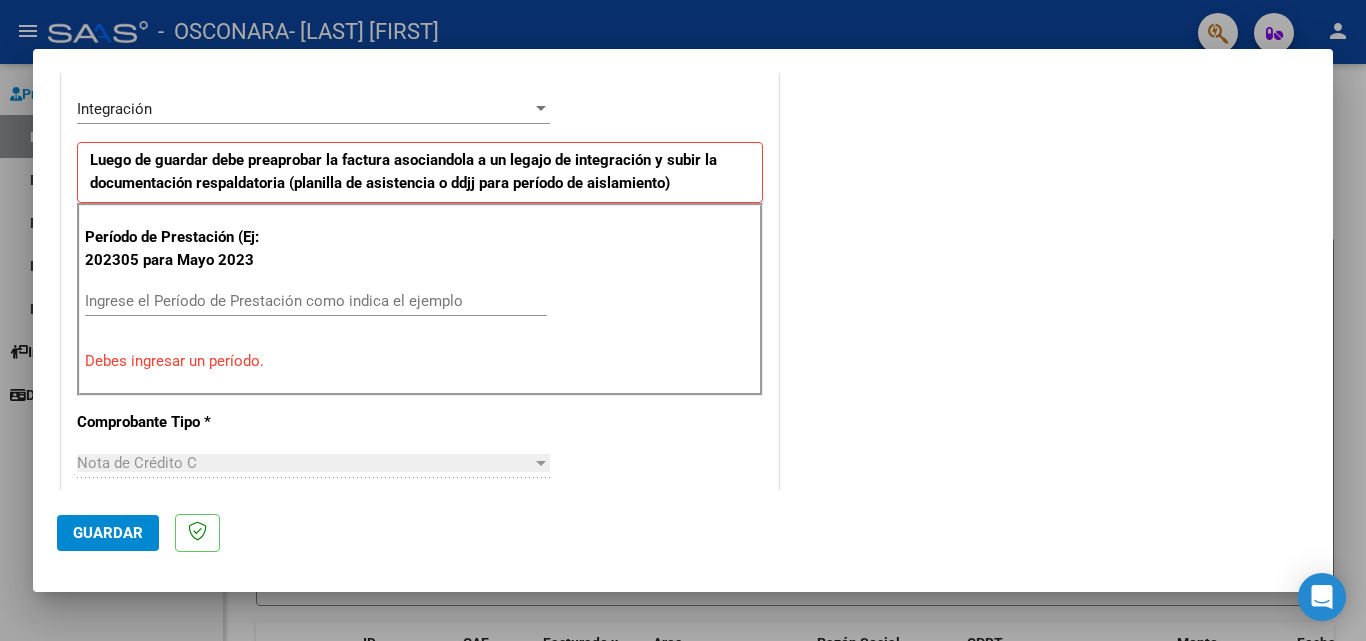 drag, startPoint x: 996, startPoint y: 154, endPoint x: 991, endPoint y: 137, distance: 17.720045 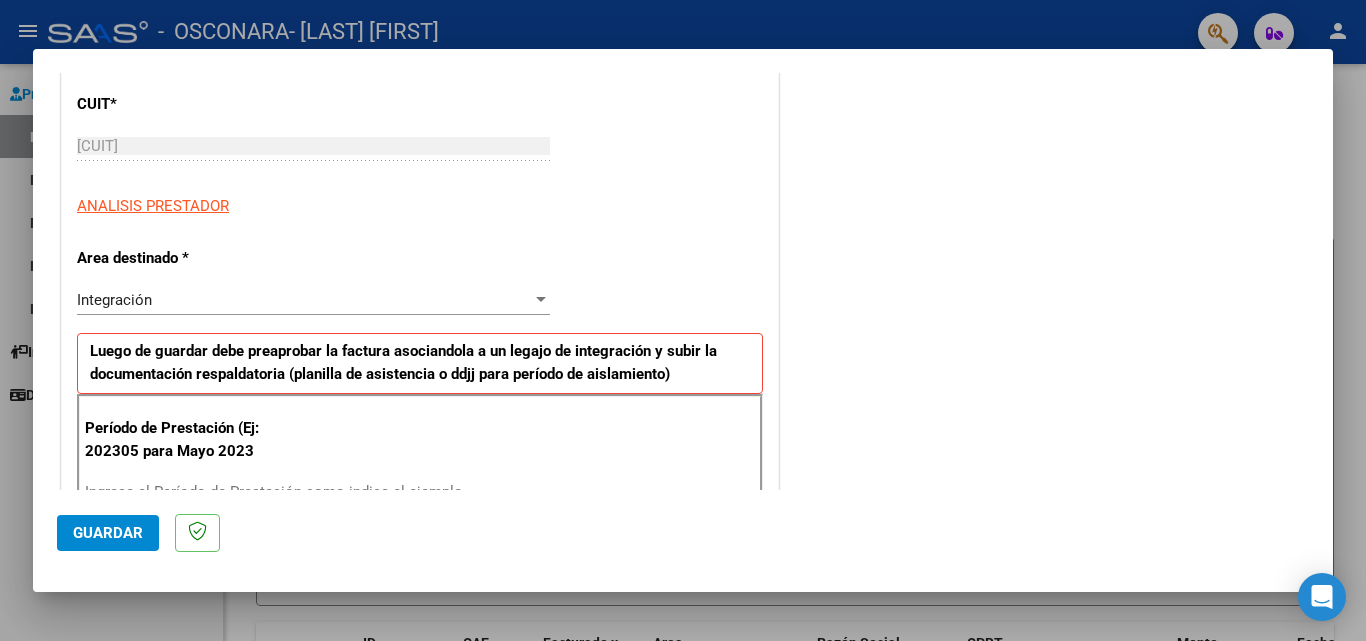 scroll, scrollTop: 269, scrollLeft: 0, axis: vertical 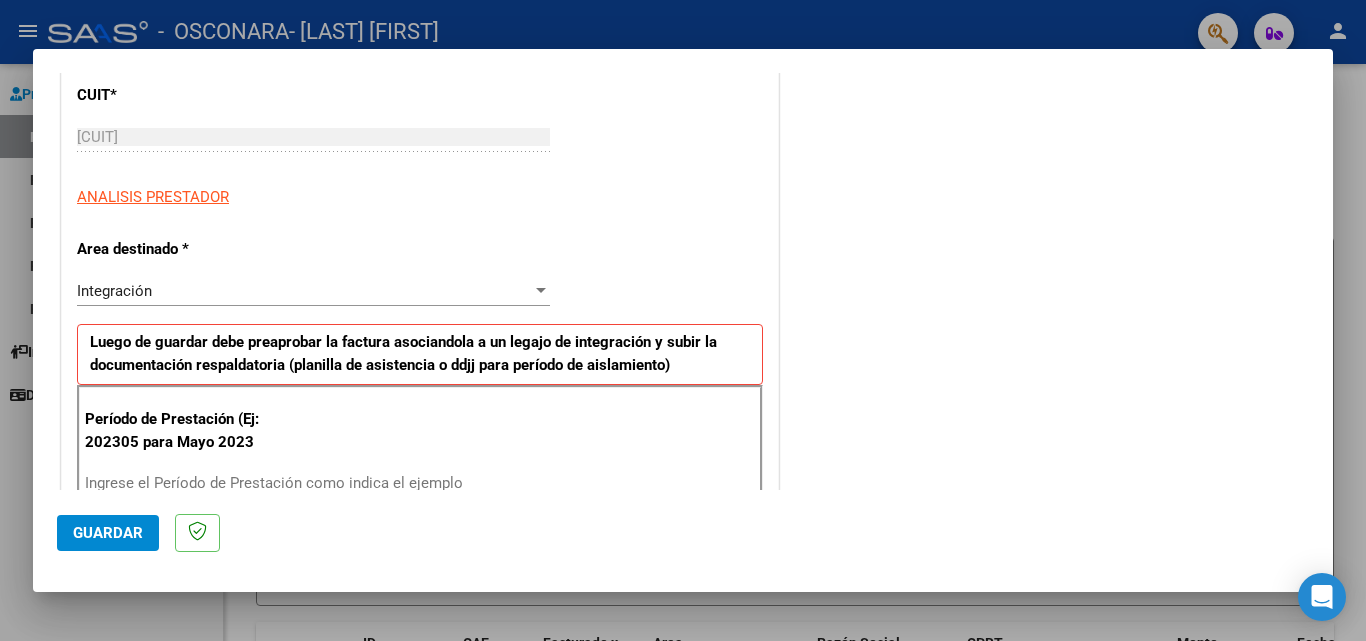 click on "Integración" at bounding box center [304, 291] 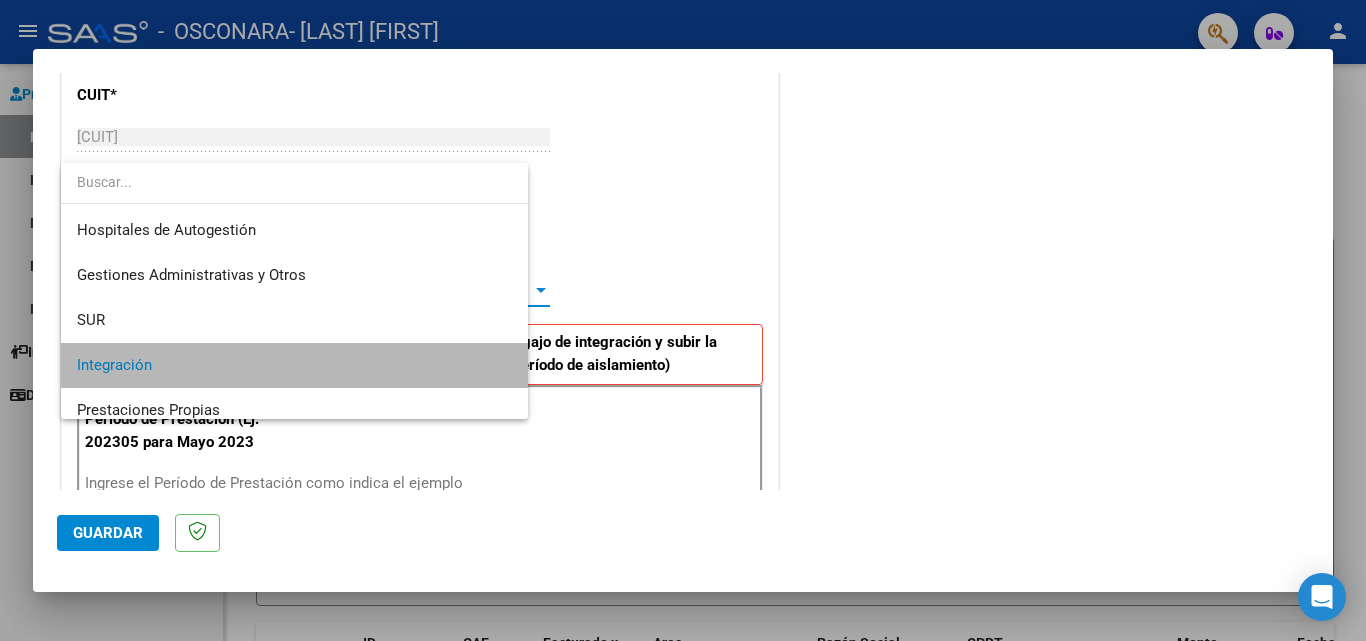 click on "Integración" at bounding box center [294, 365] 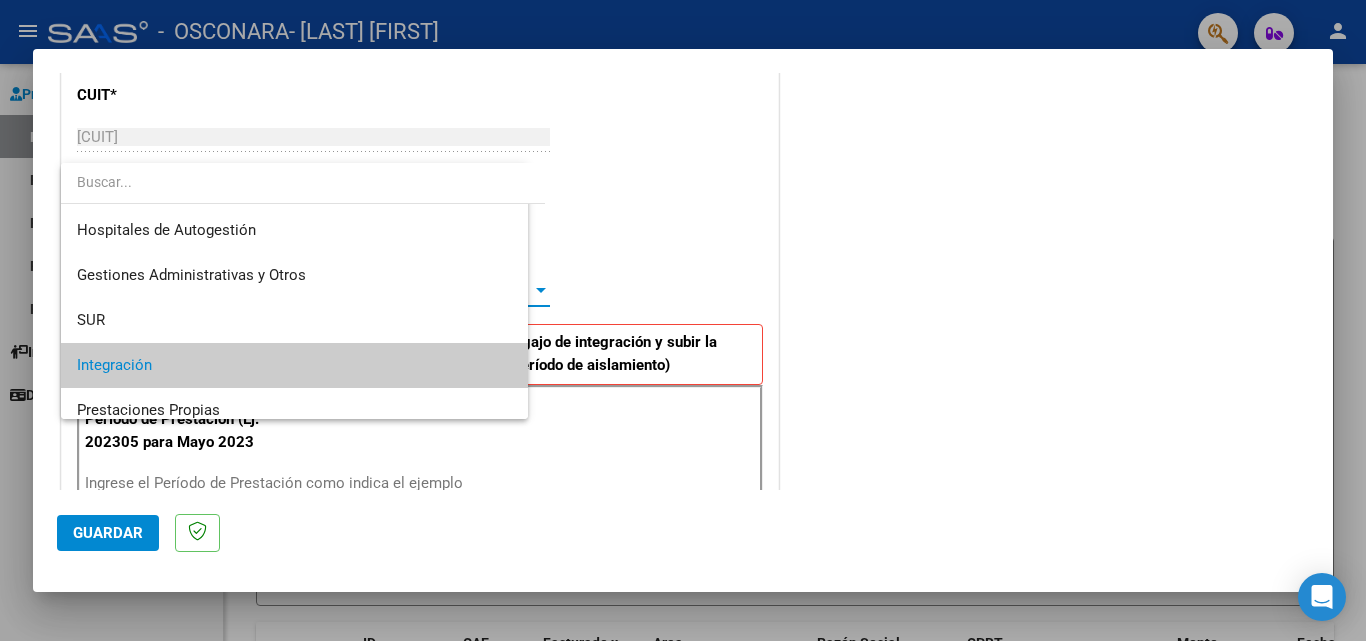scroll, scrollTop: 0, scrollLeft: 0, axis: both 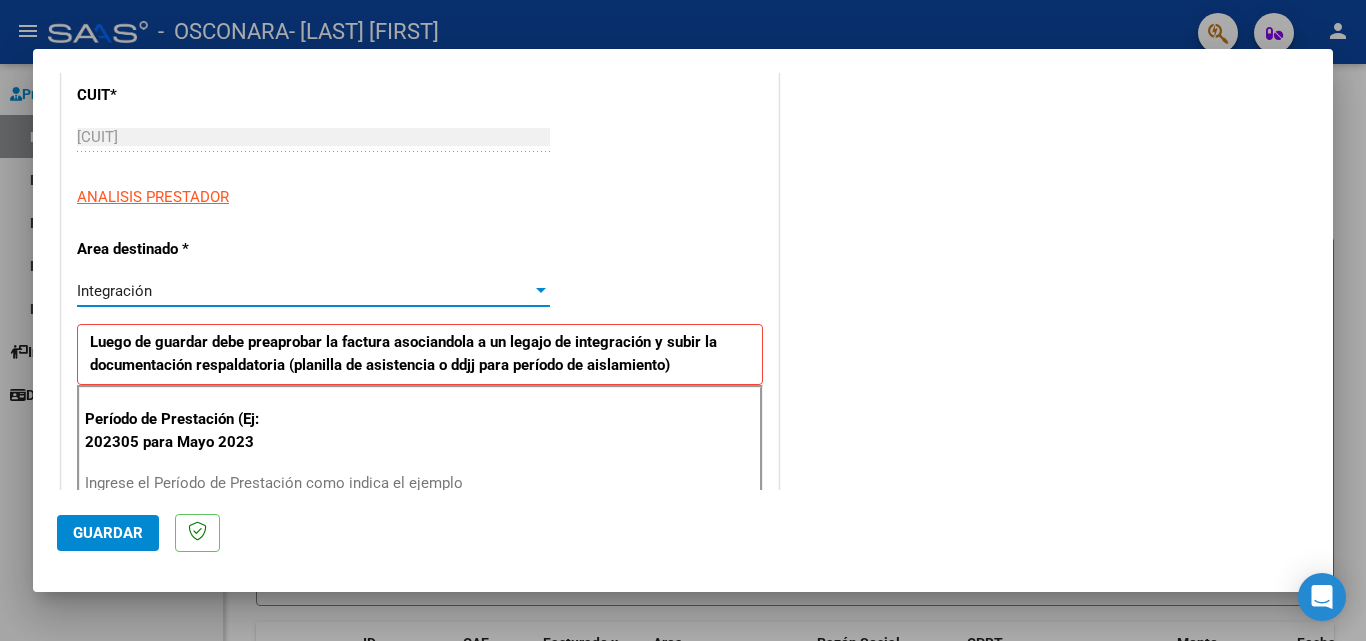 click on "Integración" at bounding box center (304, 291) 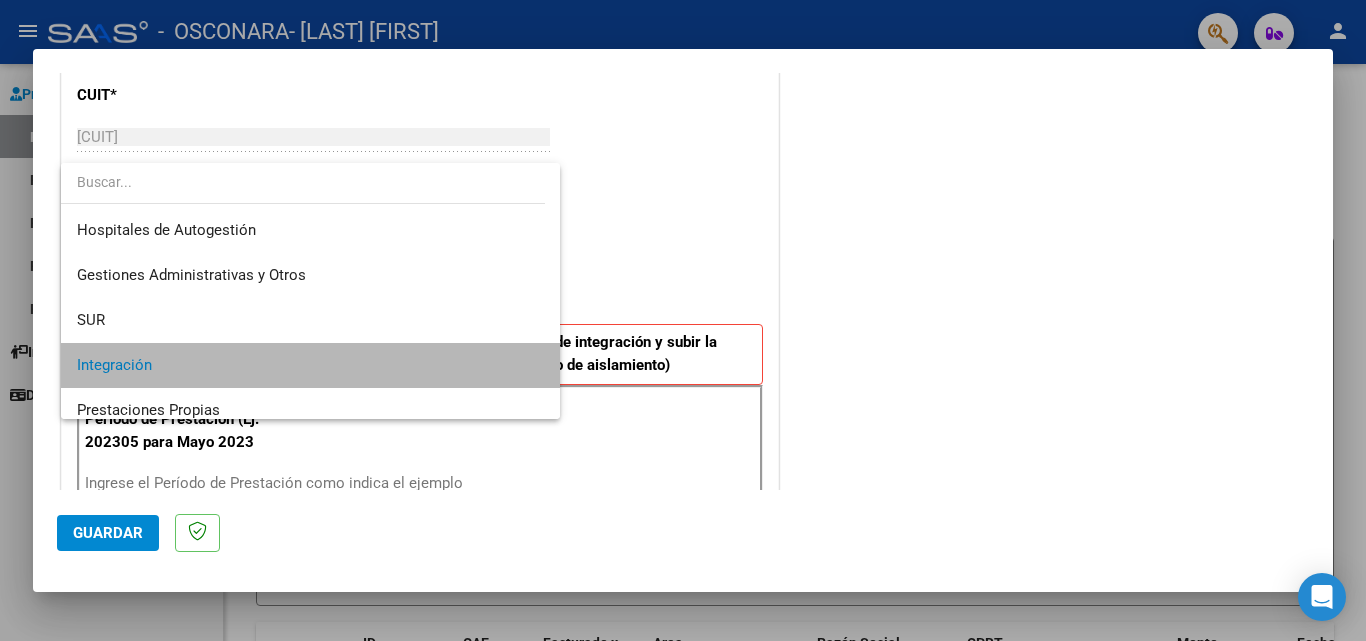 click on "Integración" at bounding box center (310, 365) 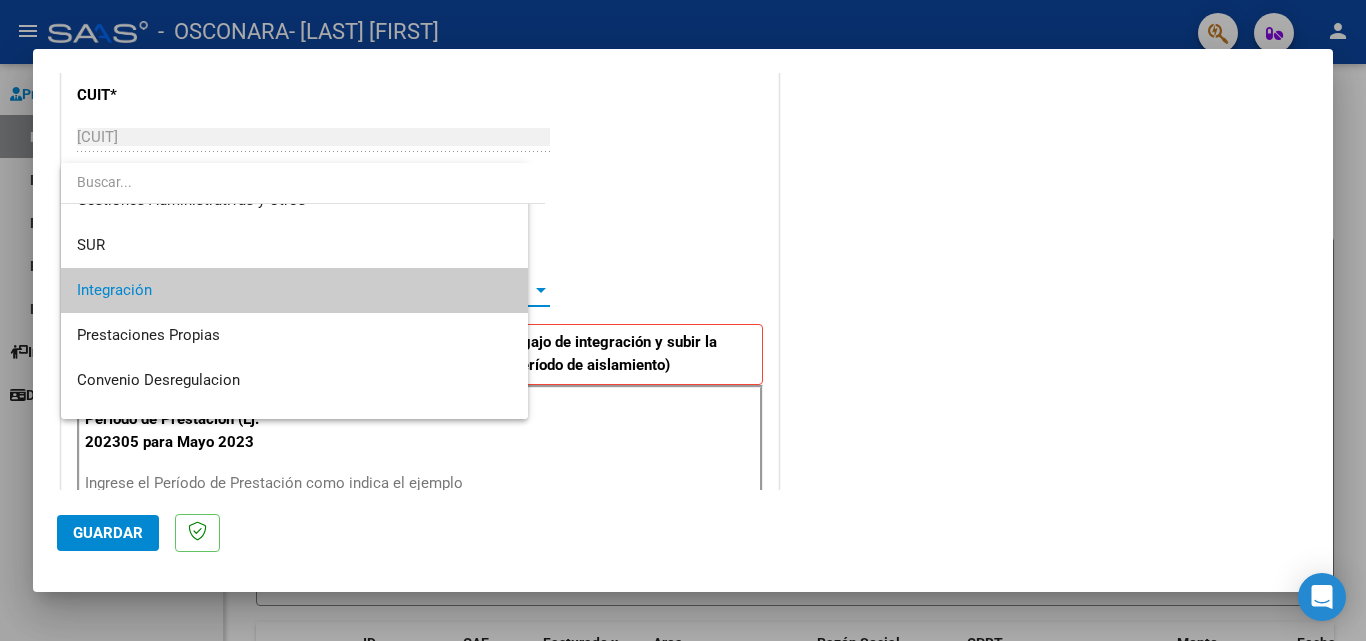 click on "Integración" at bounding box center (304, 291) 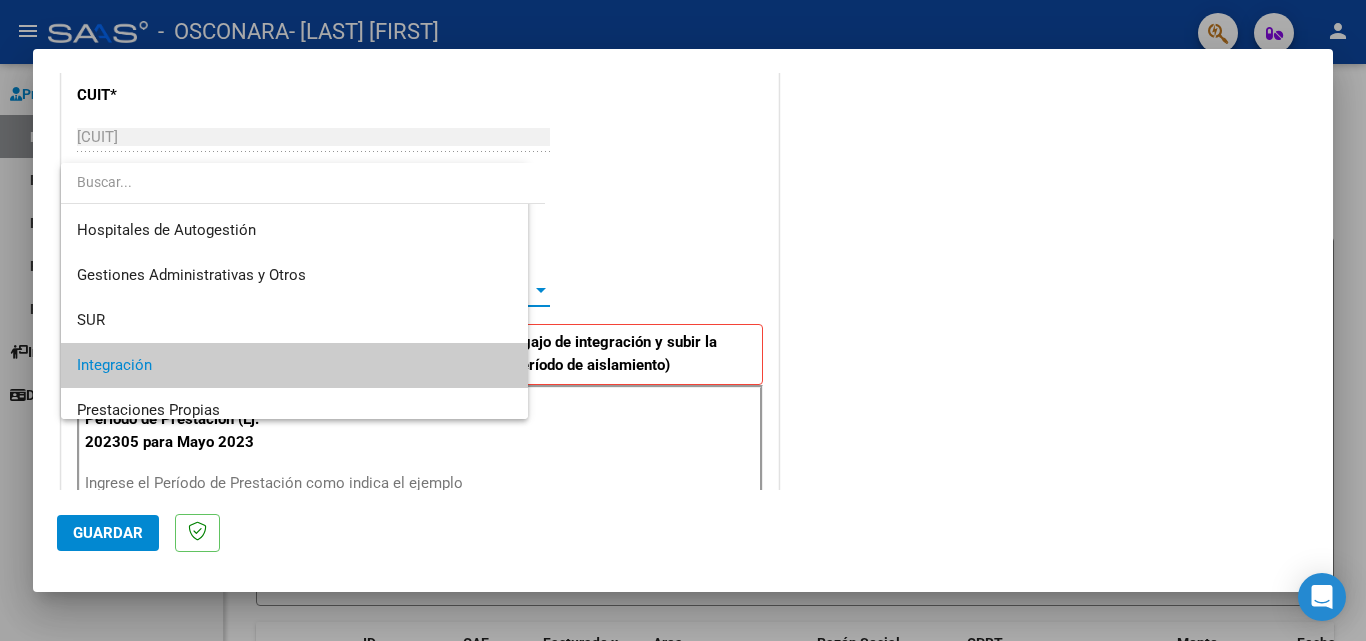 scroll, scrollTop: 75, scrollLeft: 0, axis: vertical 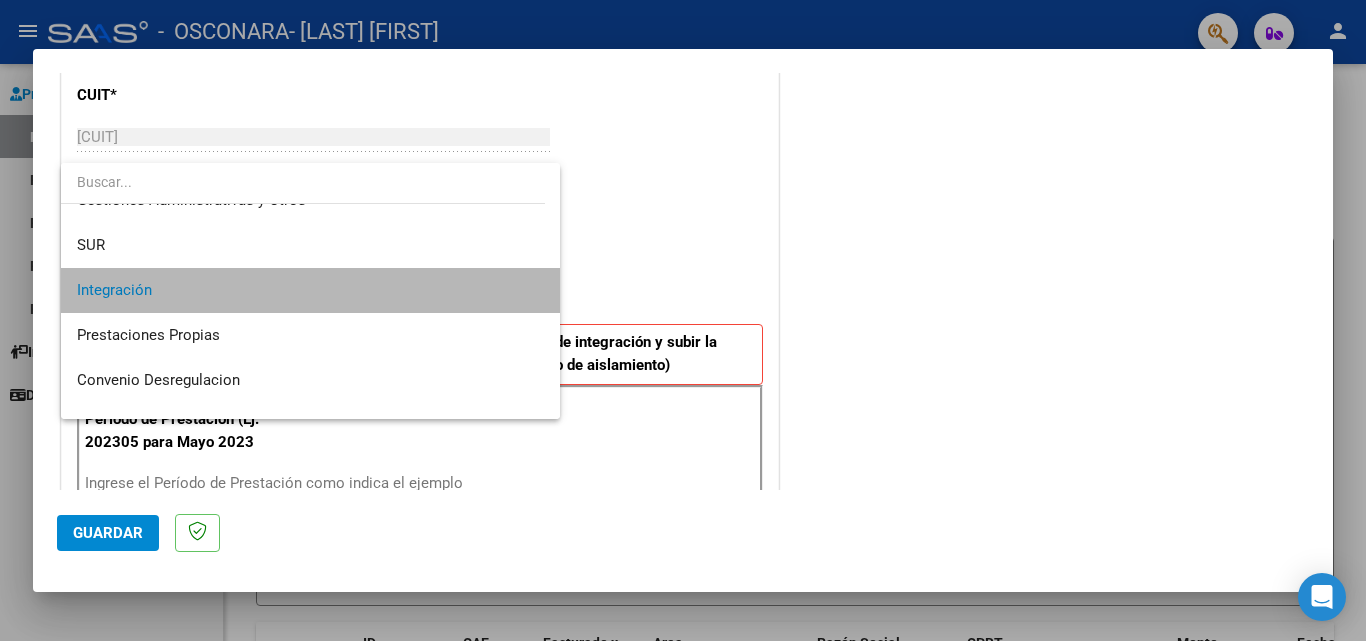 click on "Integración" at bounding box center [310, 290] 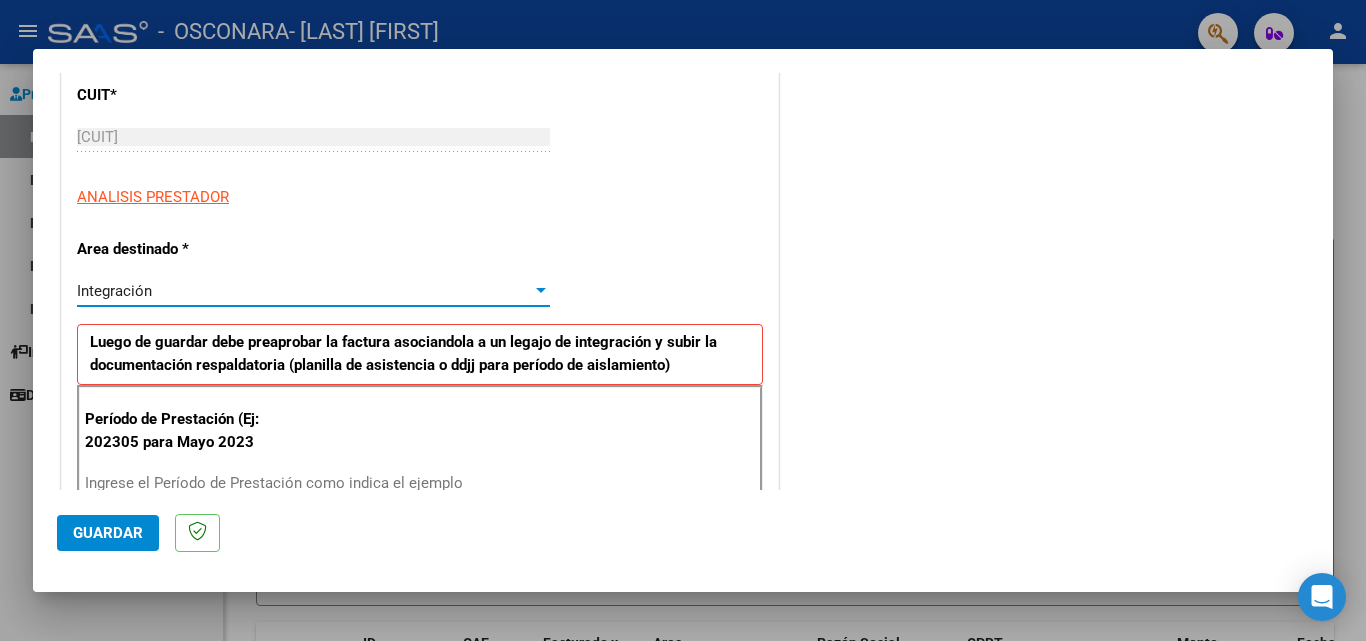 click on "Integración" at bounding box center (304, 291) 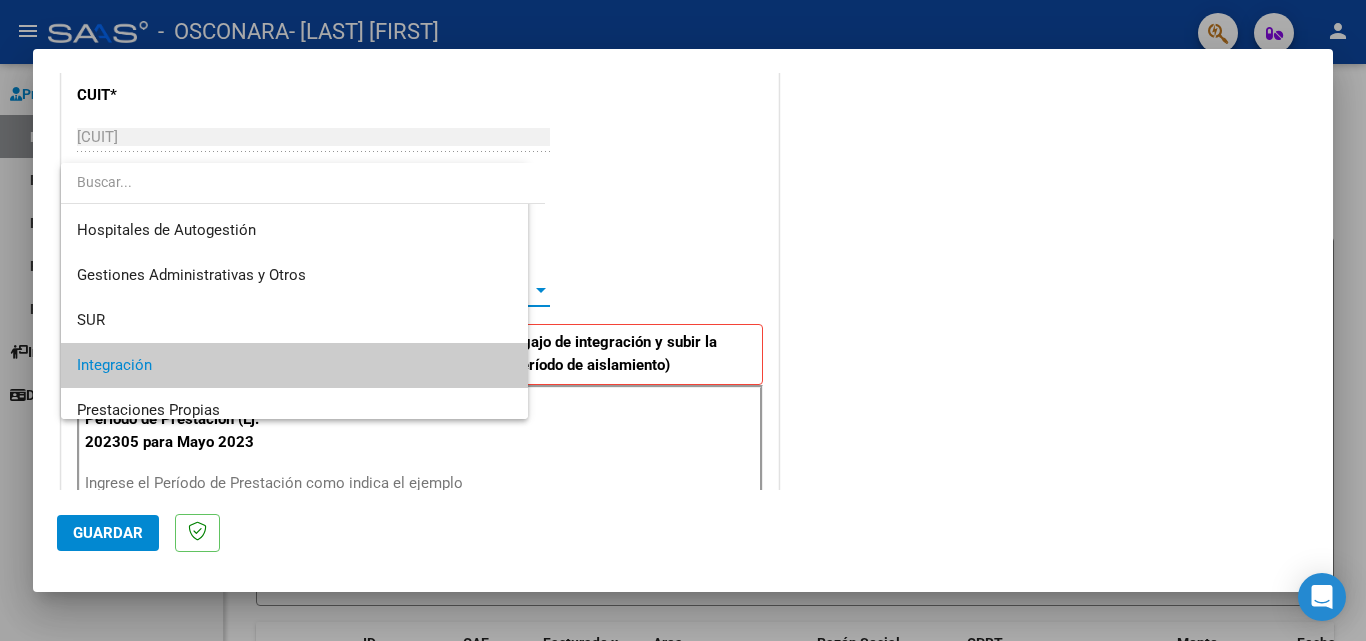 scroll, scrollTop: 75, scrollLeft: 0, axis: vertical 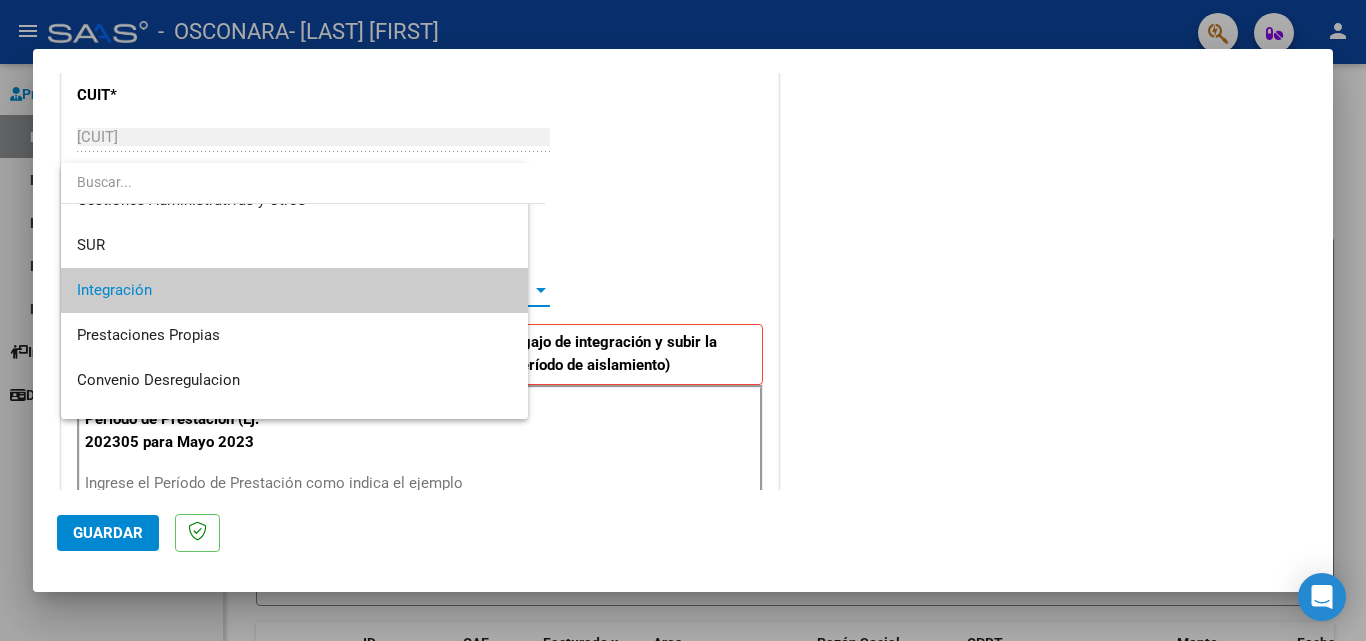 click on "Integración" at bounding box center [294, 290] 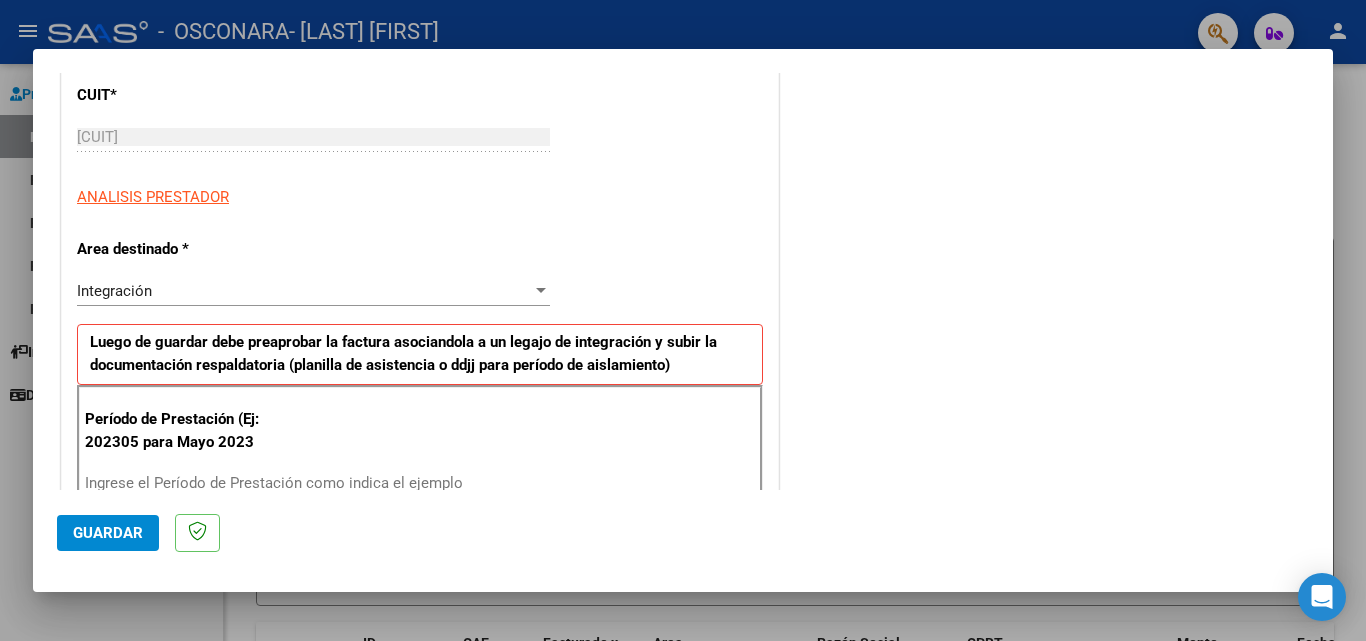 drag, startPoint x: 530, startPoint y: 325, endPoint x: 532, endPoint y: 295, distance: 30.066593 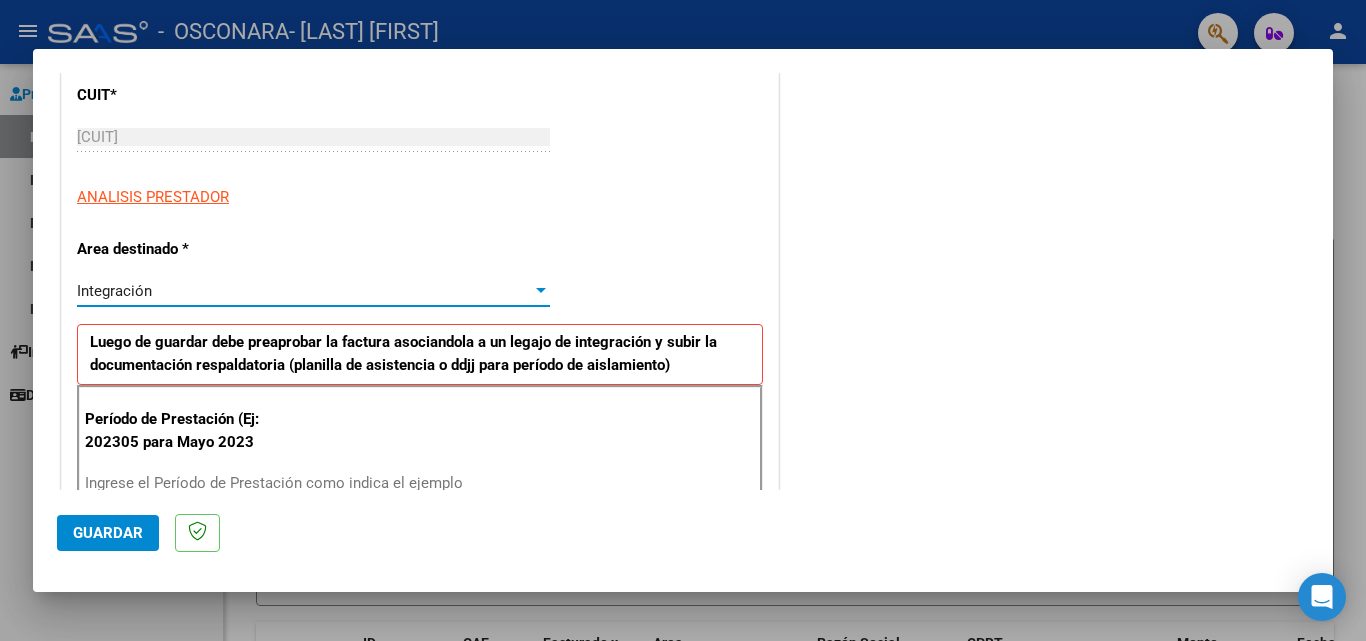 click at bounding box center [541, 290] 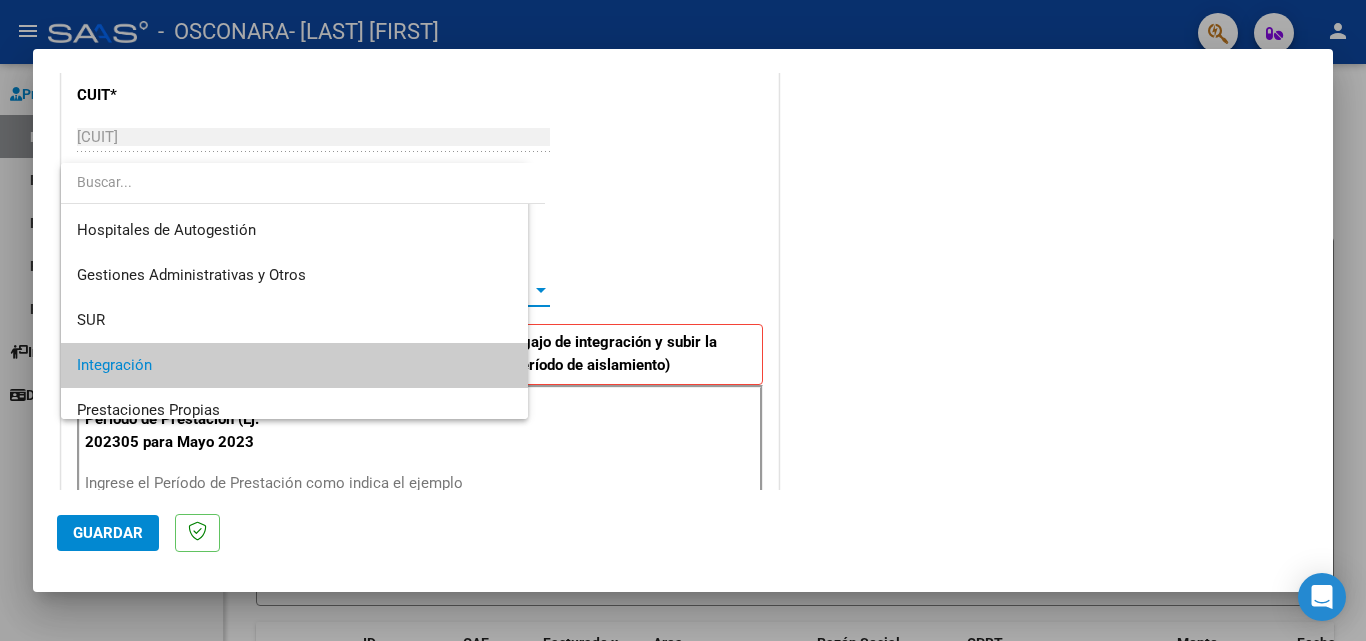 scroll, scrollTop: 75, scrollLeft: 0, axis: vertical 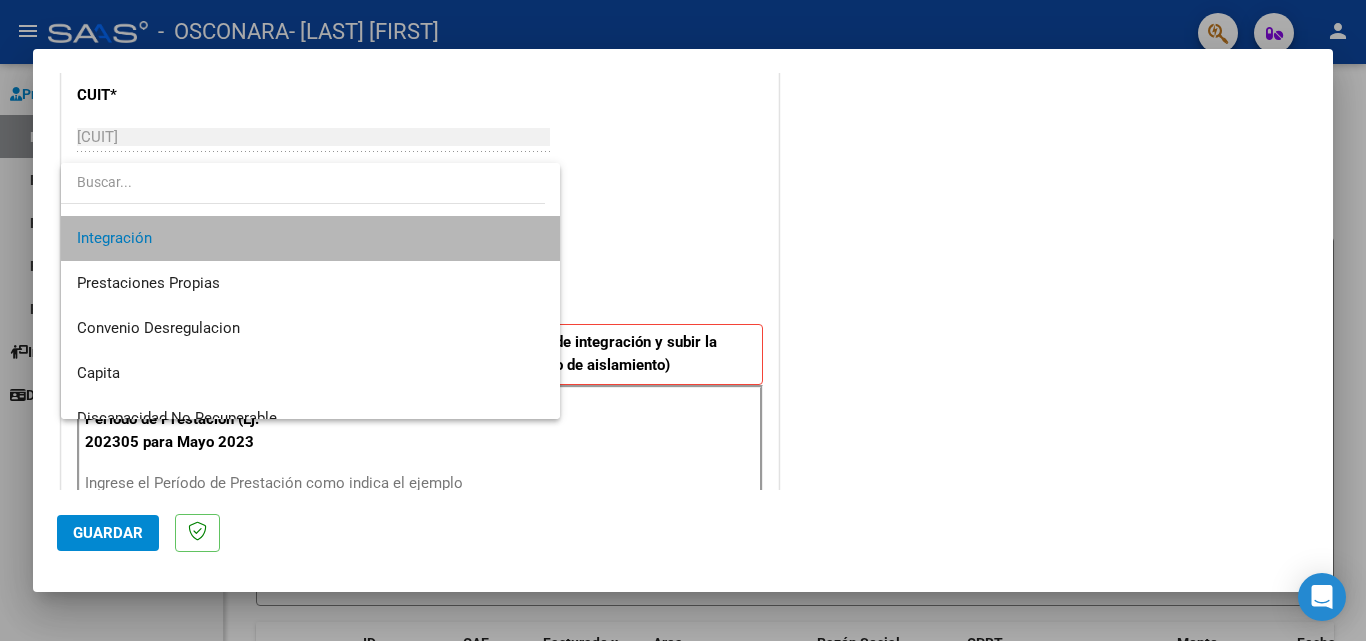 click on "Integración" at bounding box center (310, 238) 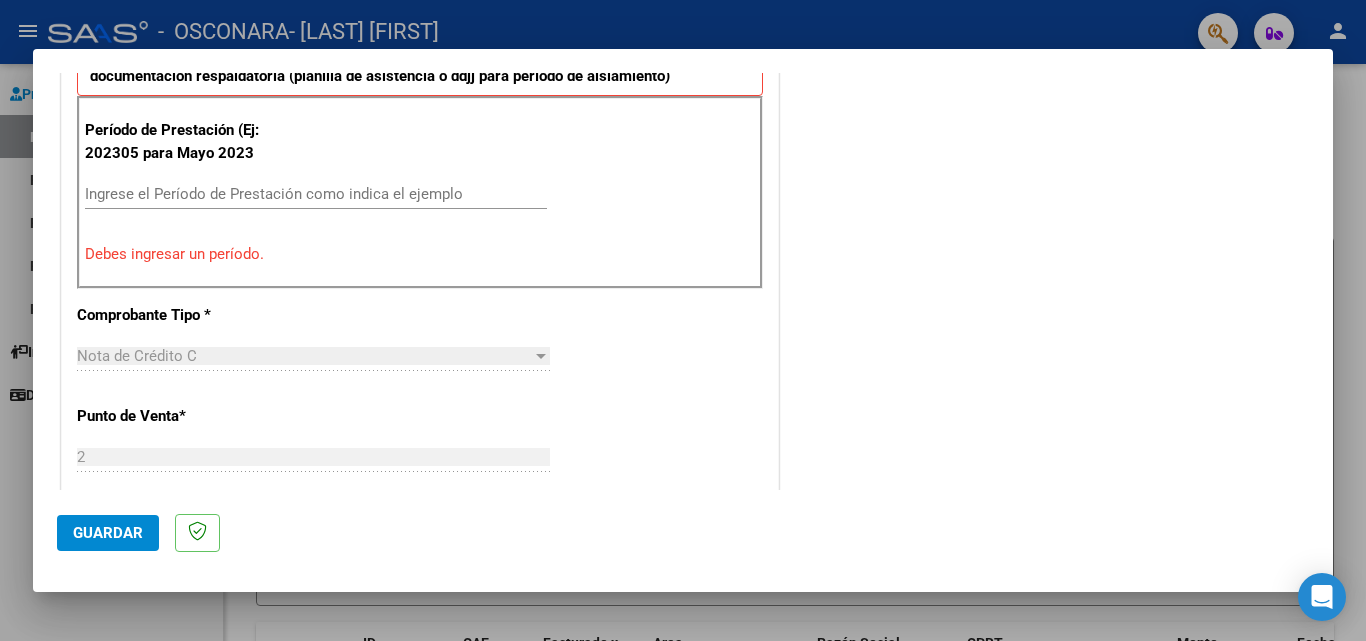 scroll, scrollTop: 554, scrollLeft: 0, axis: vertical 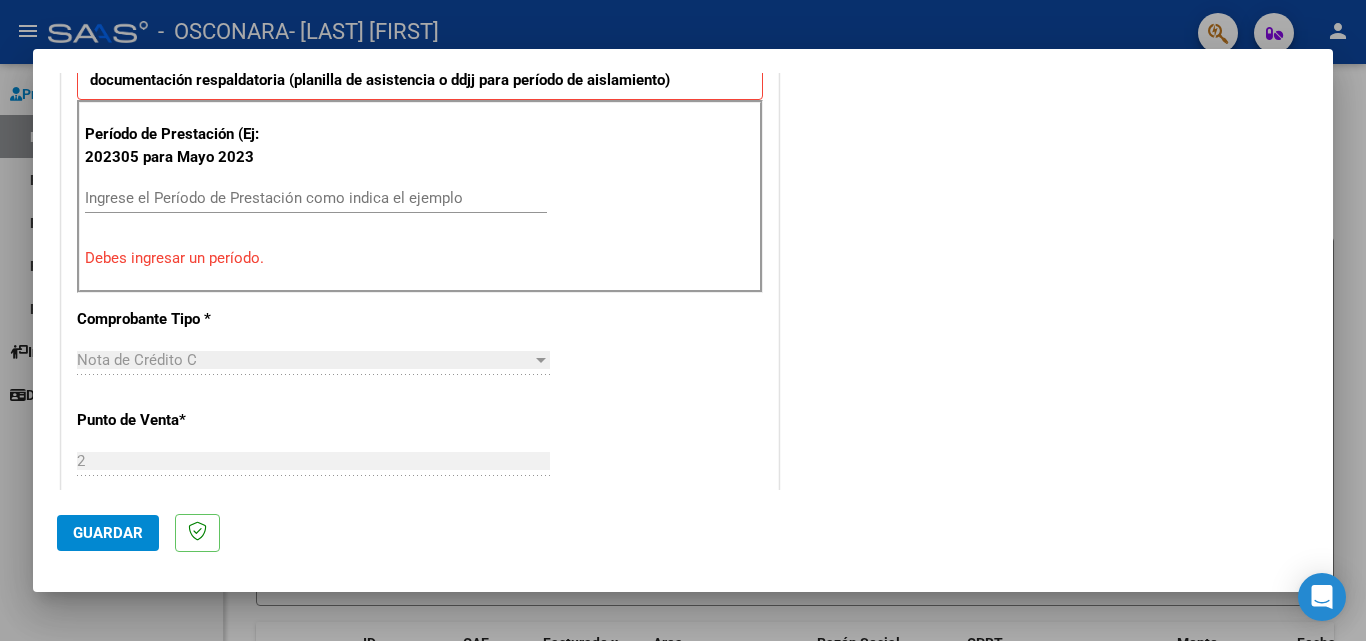 drag, startPoint x: 421, startPoint y: 232, endPoint x: 373, endPoint y: 200, distance: 57.68882 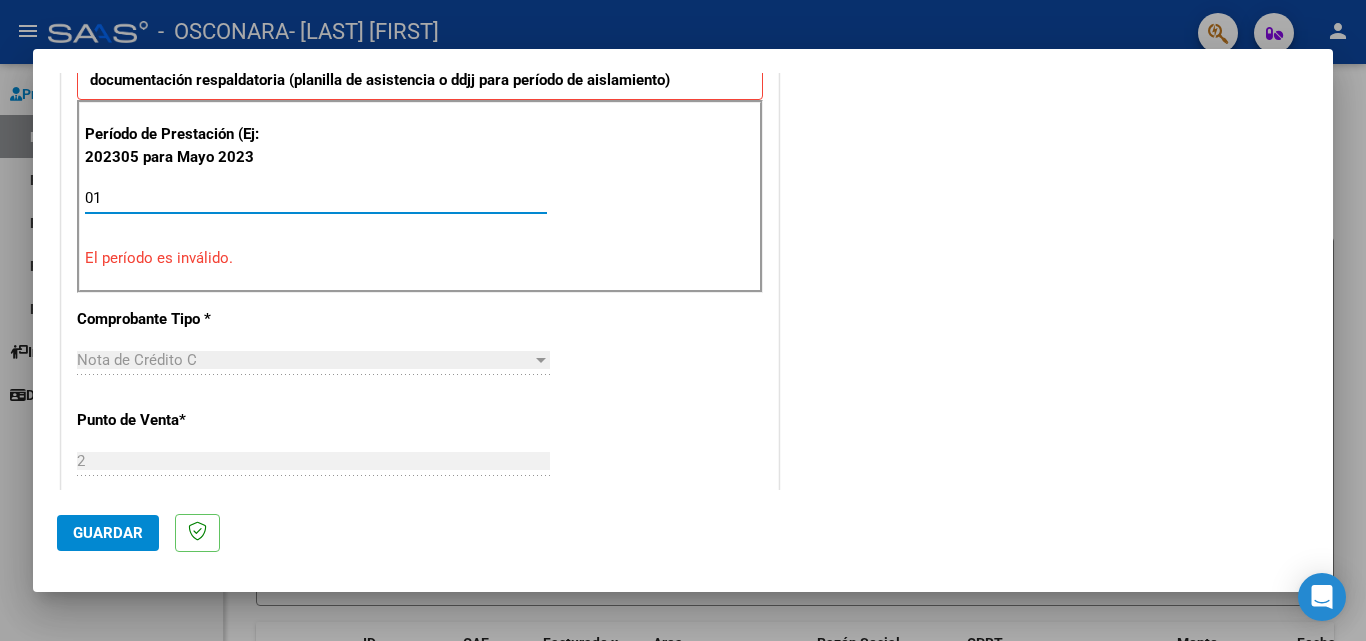 type on "0" 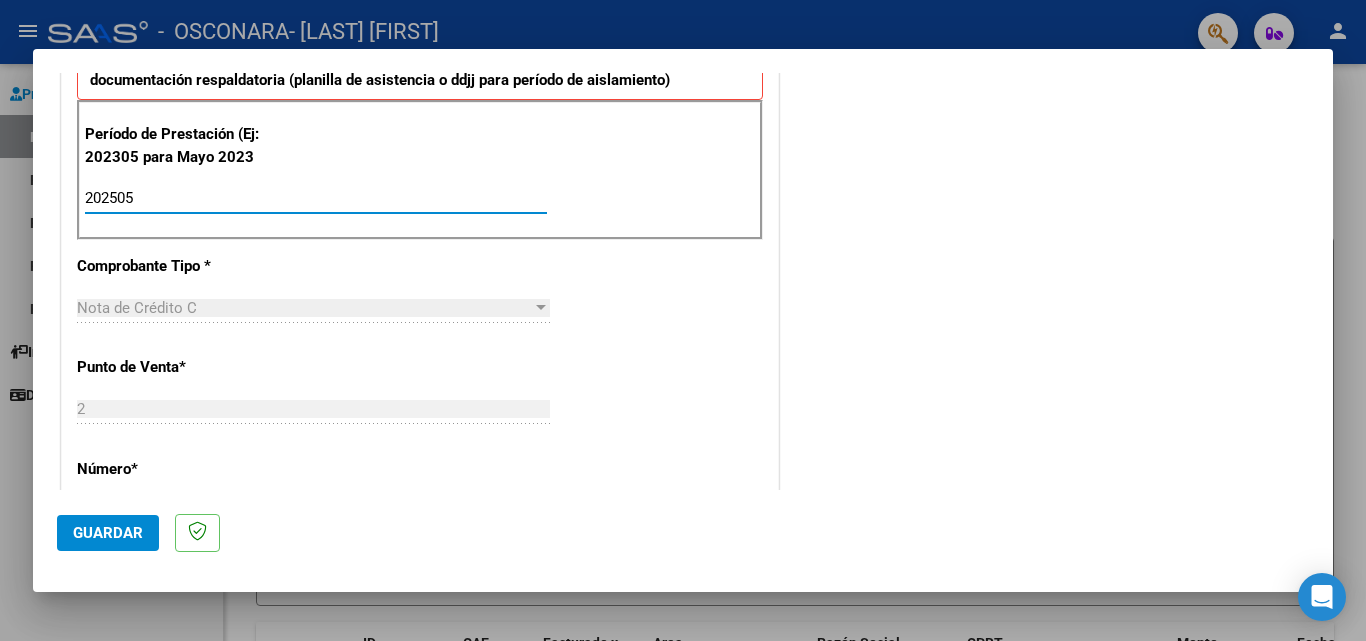 type on "202505" 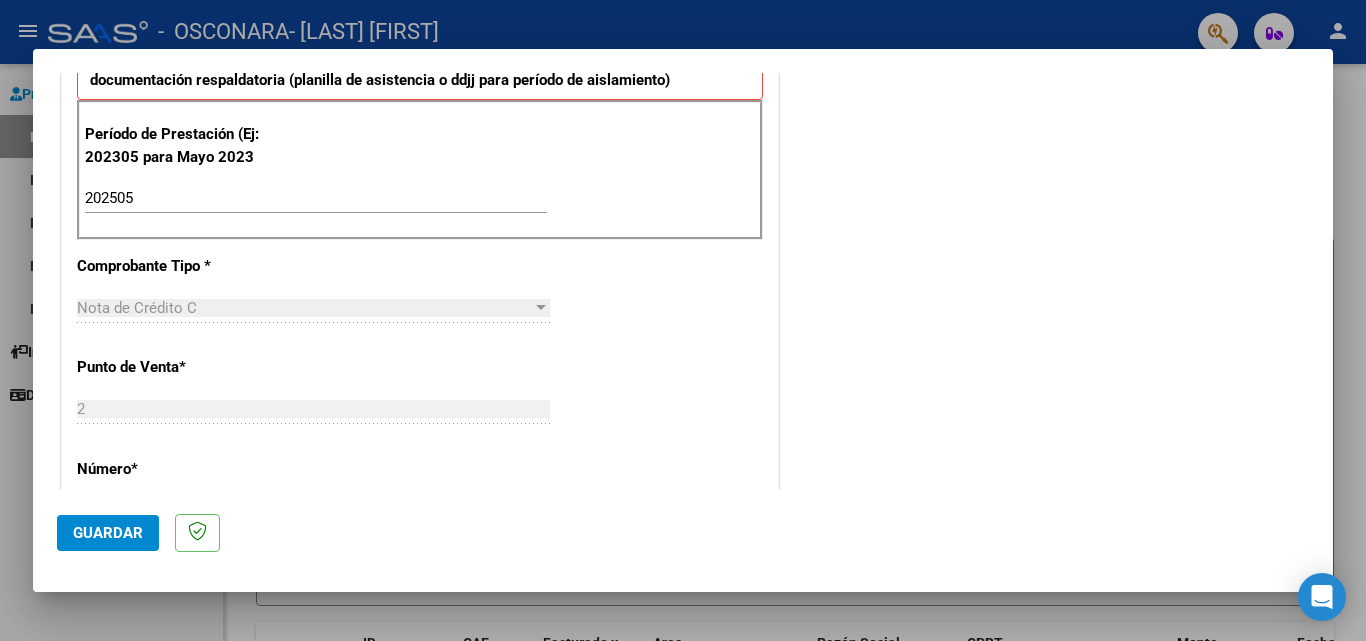 click on "Nota de Crédito C" at bounding box center (304, 308) 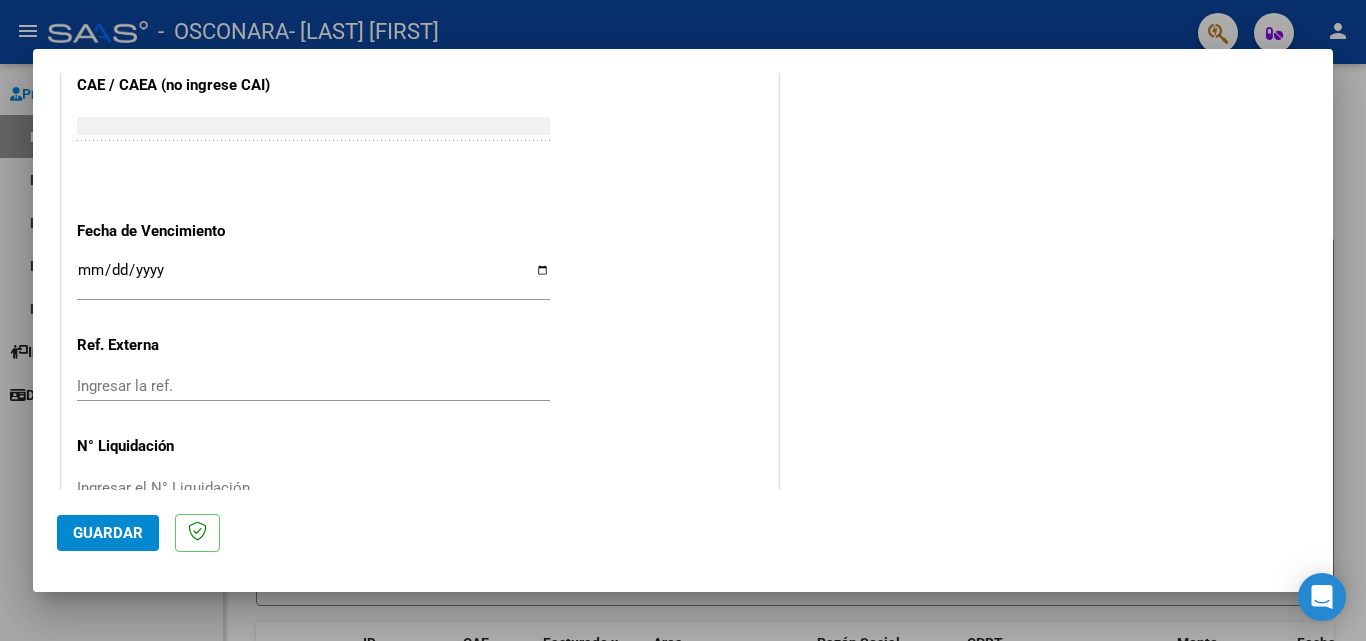 scroll, scrollTop: 1236, scrollLeft: 0, axis: vertical 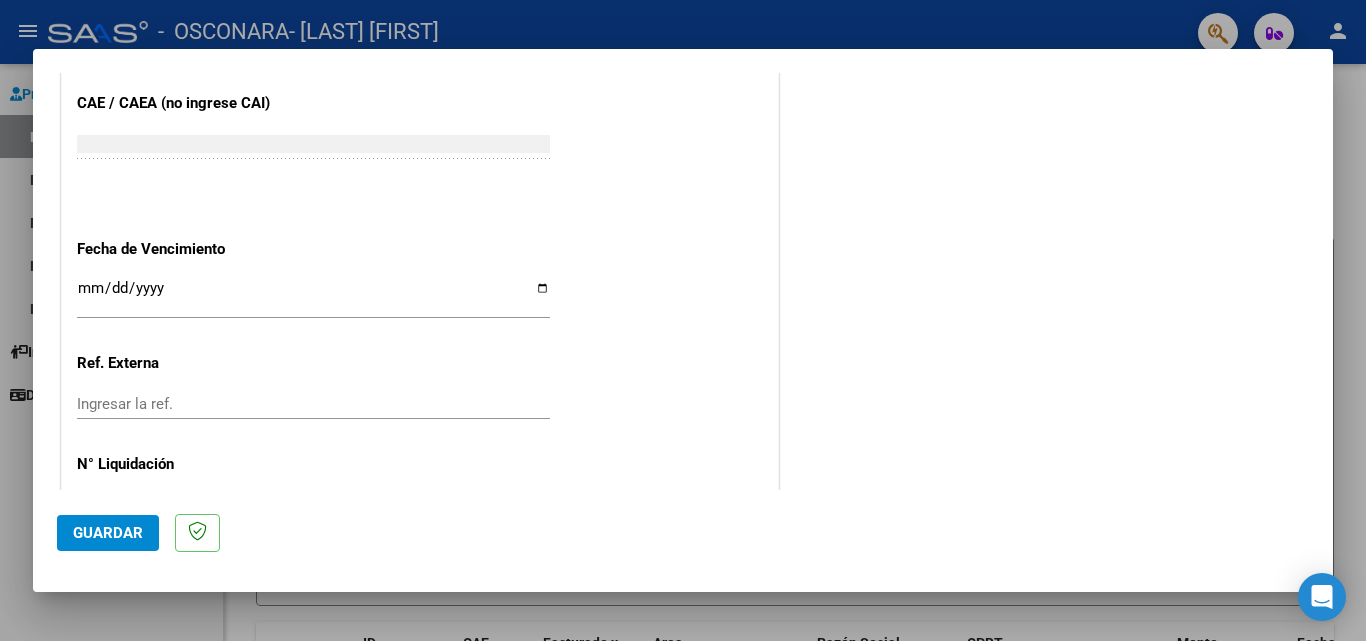 click on "Ingresar la fecha" at bounding box center [313, 296] 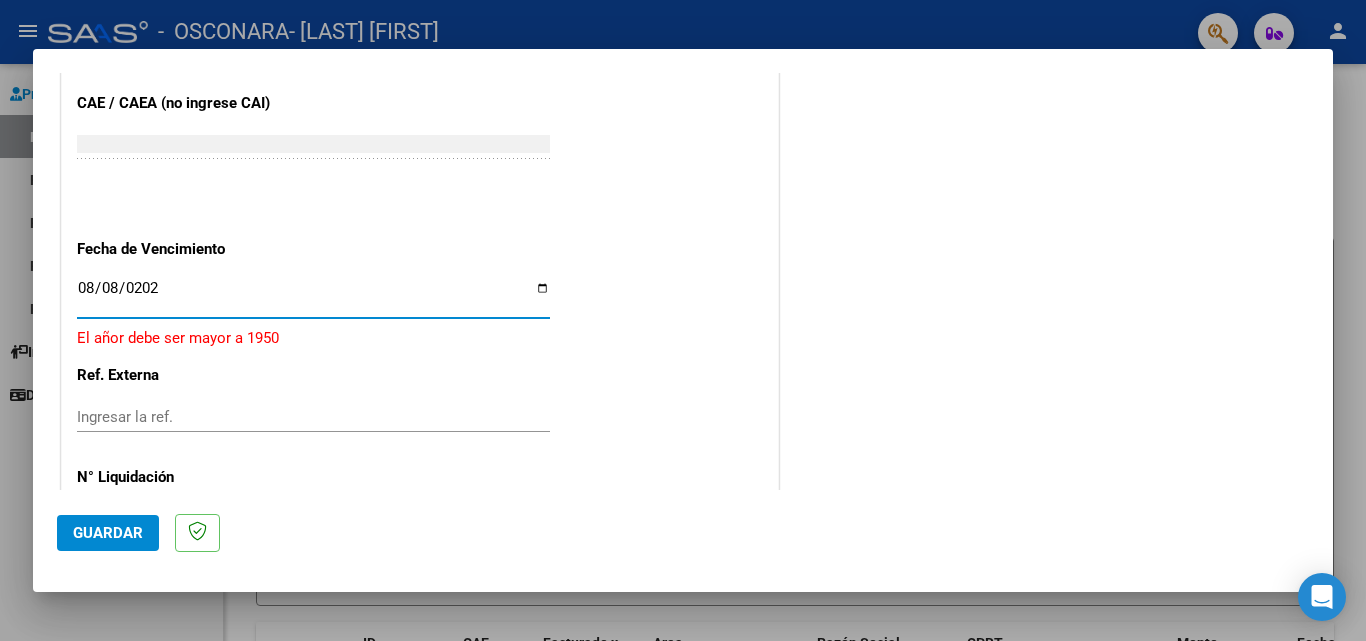 type on "2025-08-08" 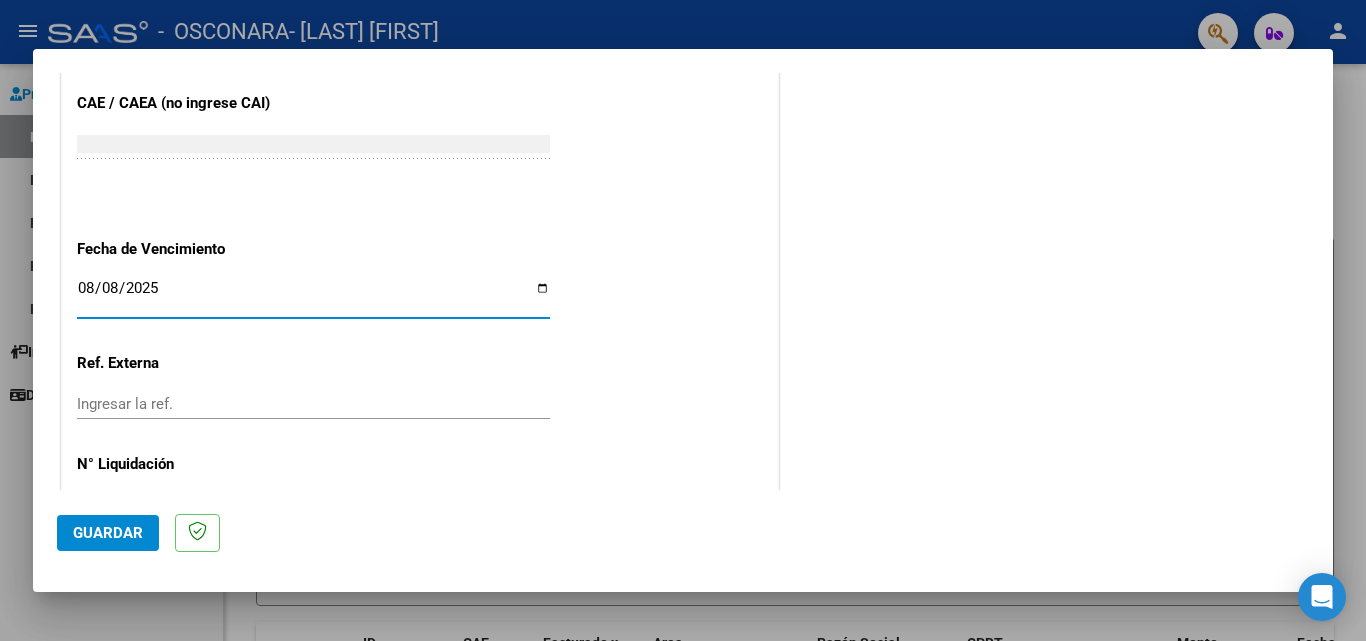 click on "Ingresar la ref." at bounding box center [313, 404] 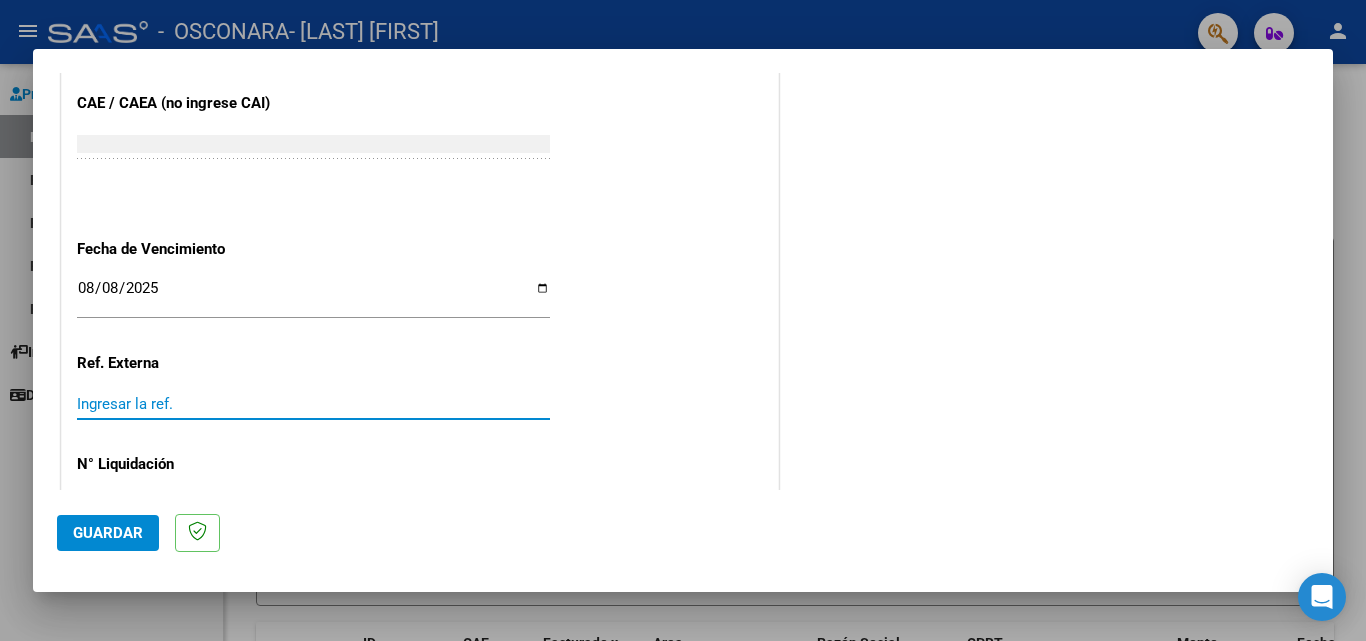 click on "Ingresar la ref." at bounding box center [313, 404] 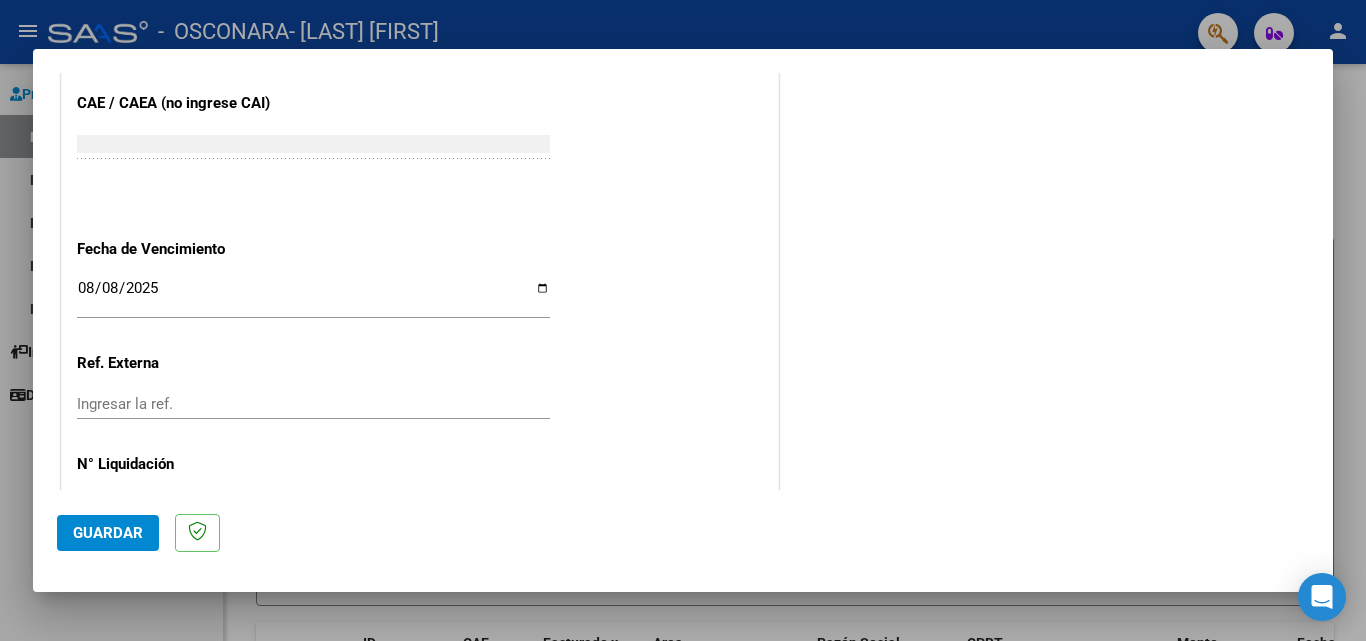 drag, startPoint x: 153, startPoint y: 402, endPoint x: 421, endPoint y: 379, distance: 268.98514 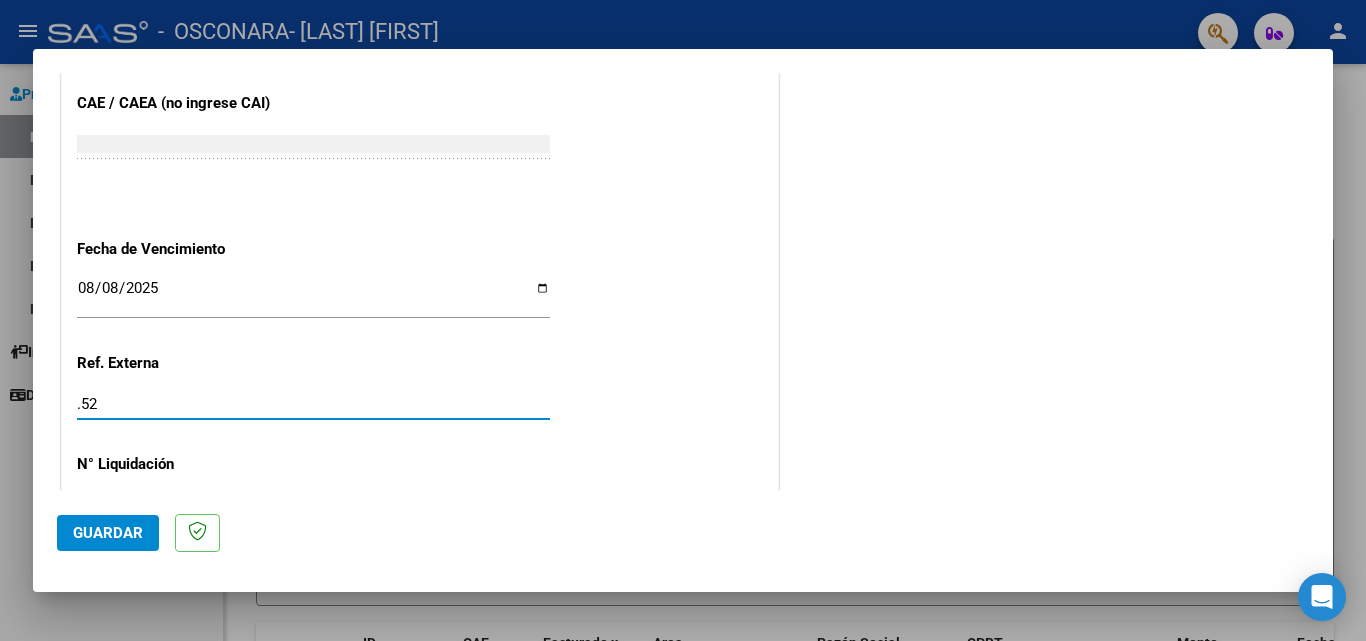 type on ".5" 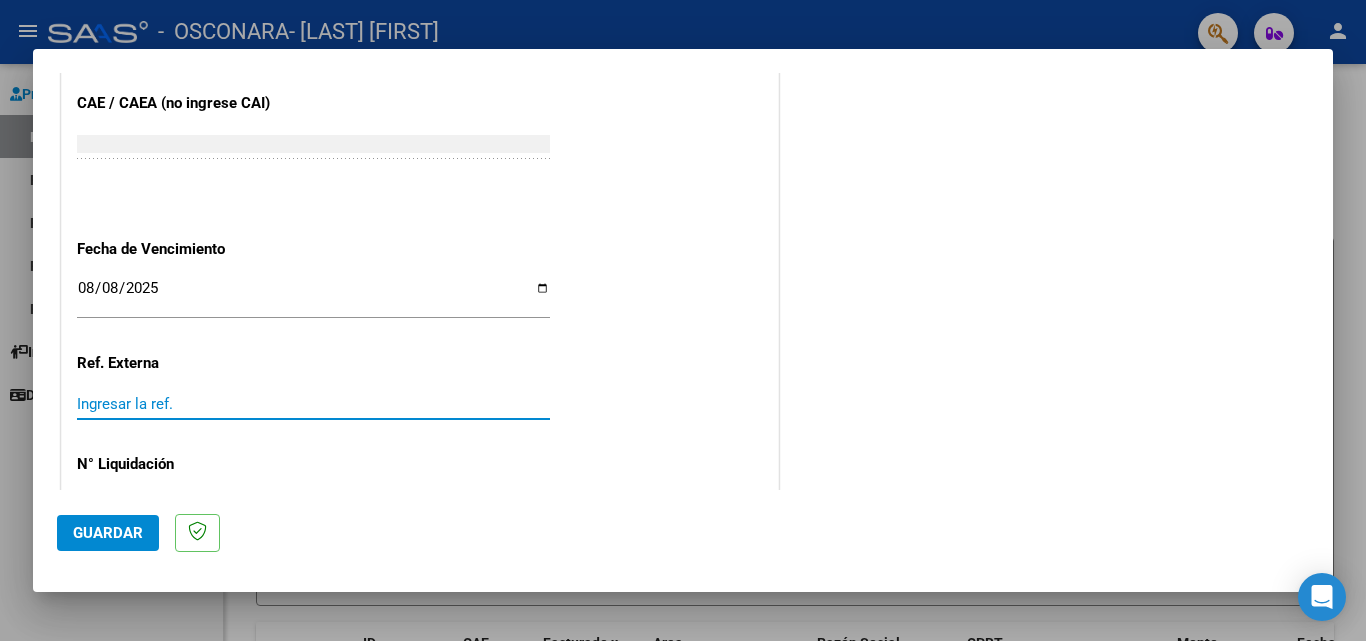 click on "Ingresar la ref." at bounding box center [313, 404] 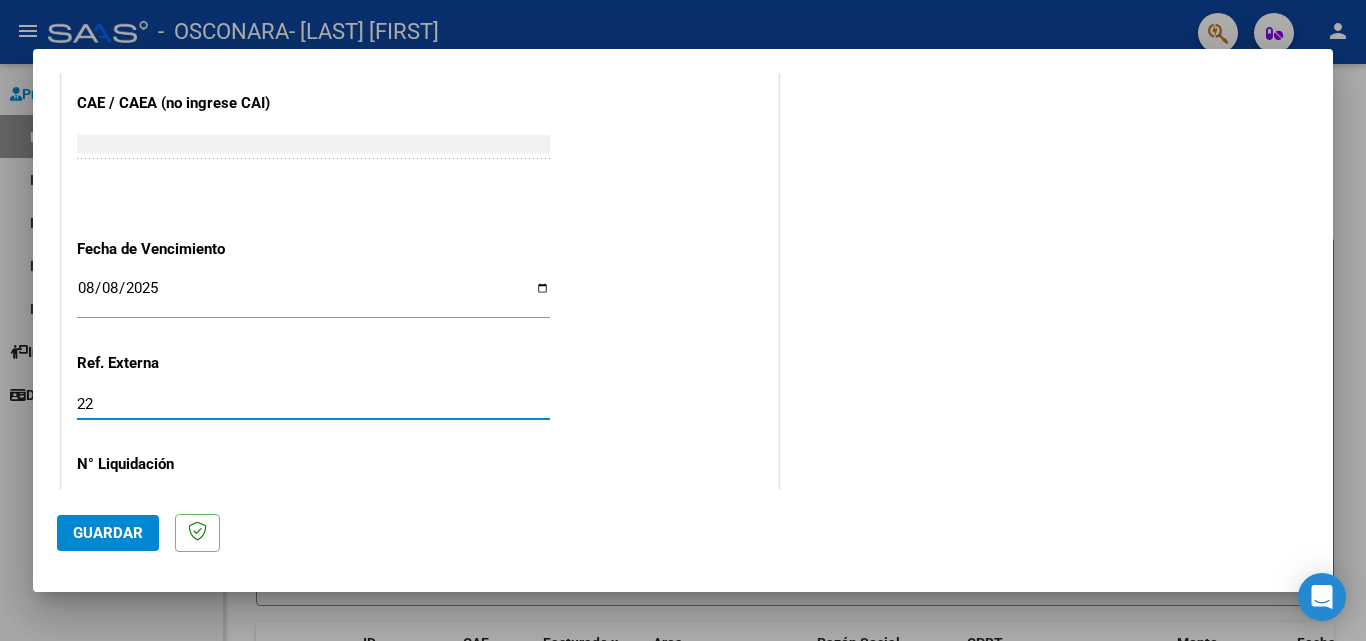 type on "22" 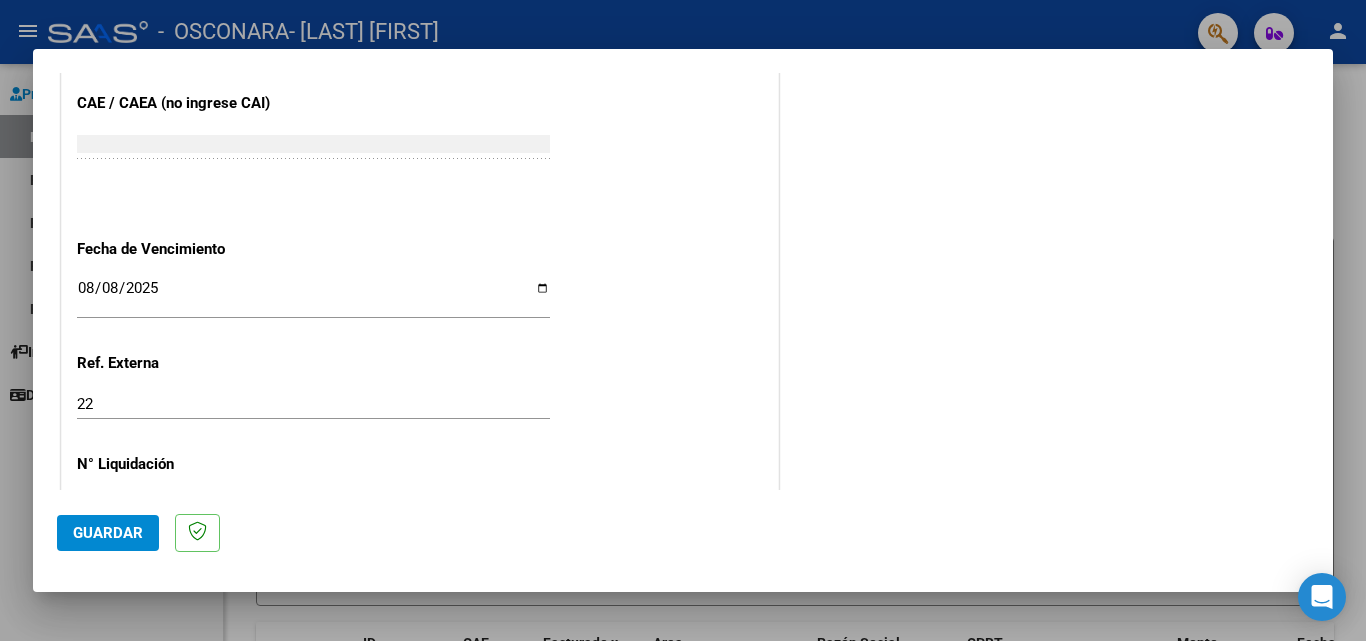 scroll, scrollTop: 1305, scrollLeft: 0, axis: vertical 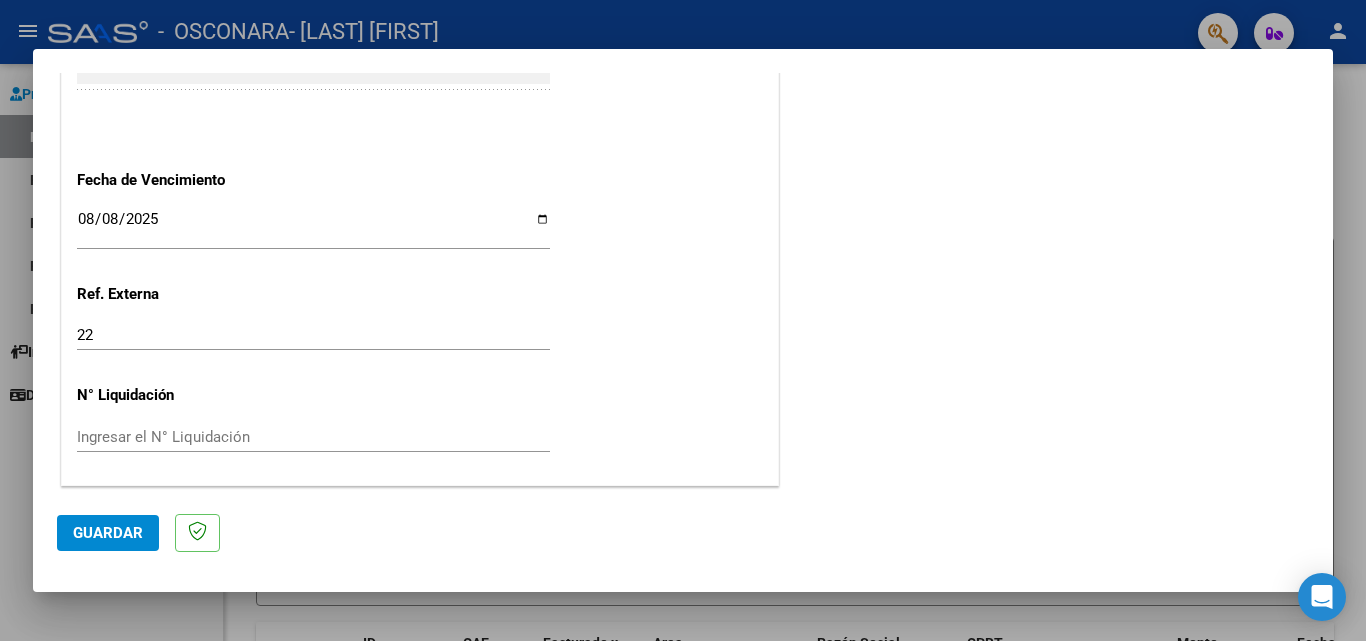 click on "Ingresar el N° Liquidación" at bounding box center [313, 437] 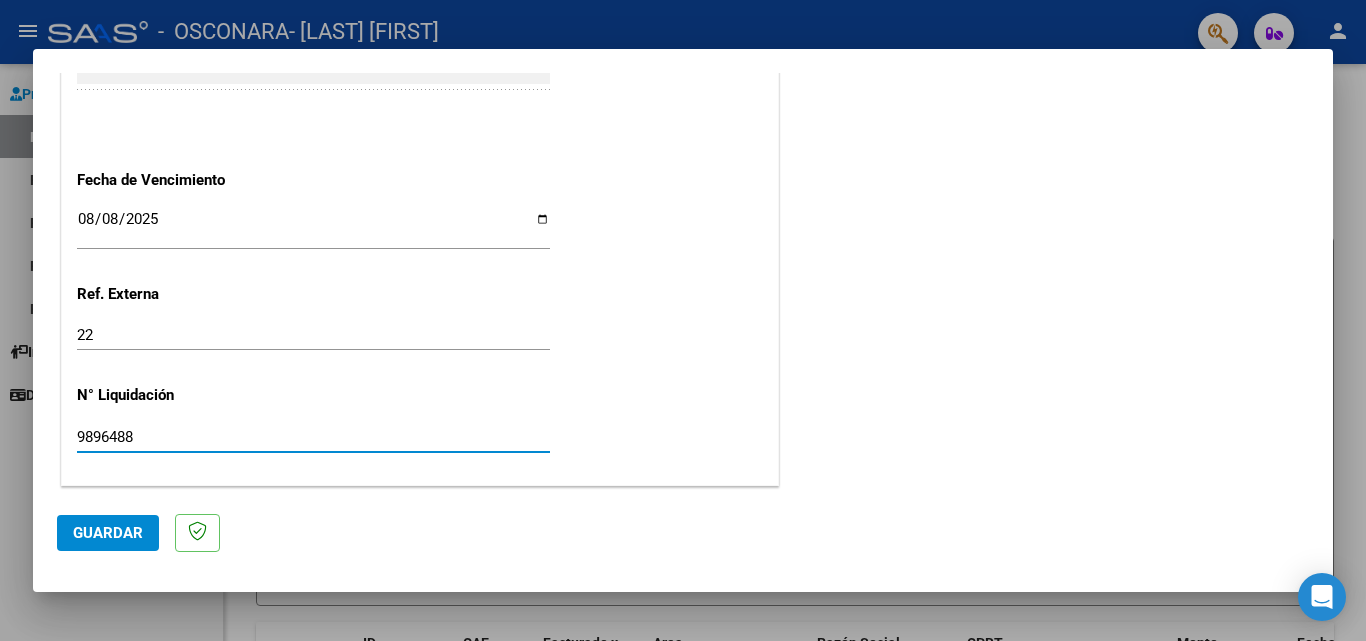 type on "9896488" 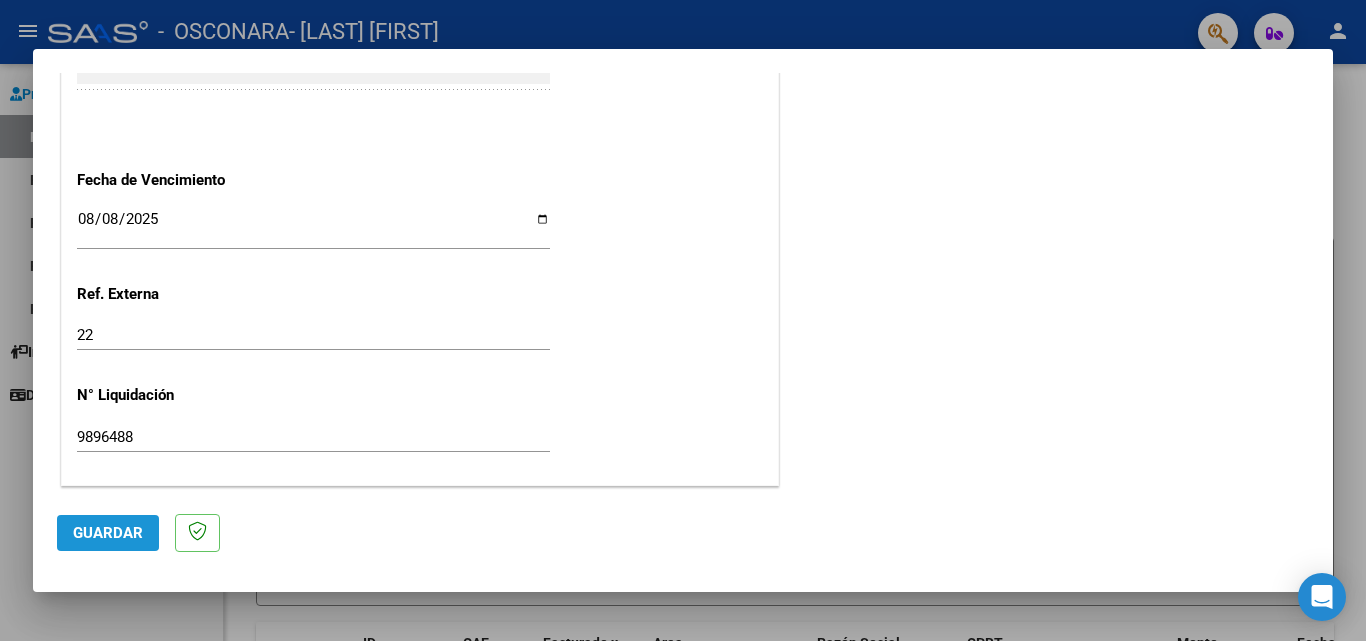 click on "Guardar" 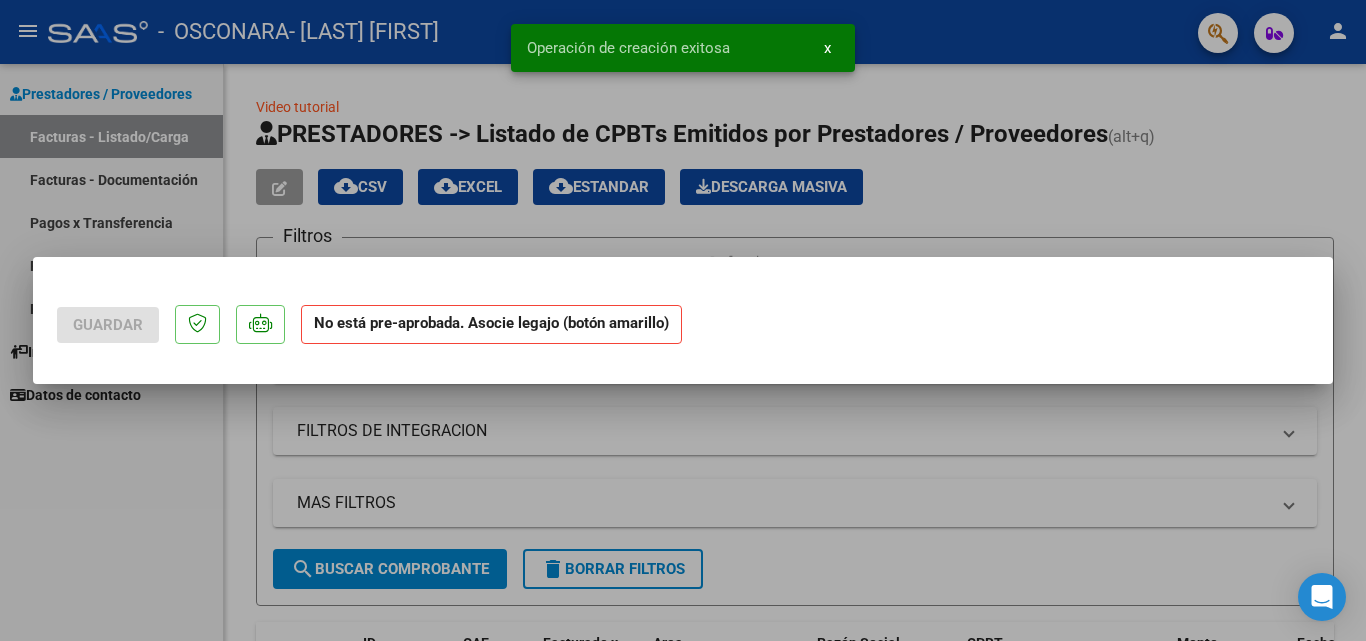 scroll, scrollTop: 0, scrollLeft: 0, axis: both 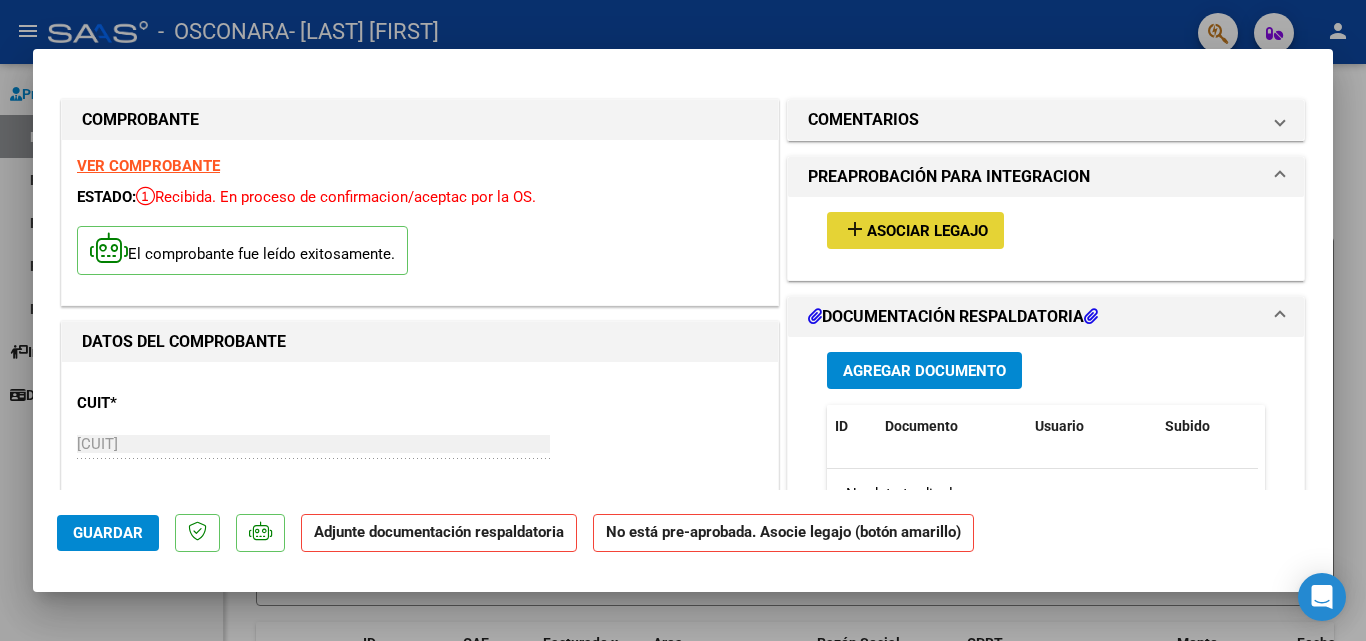click on "Asociar Legajo" at bounding box center [927, 231] 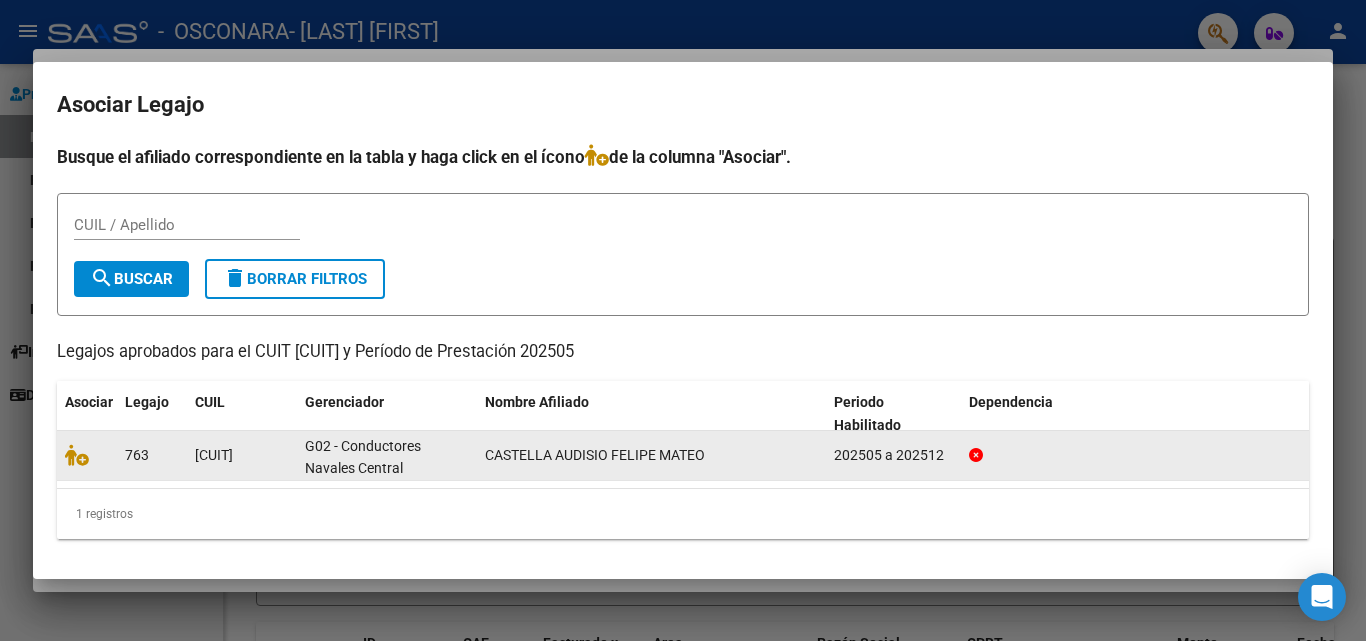 click on "CASTELLA AUDISIO FELIPE MATEO" 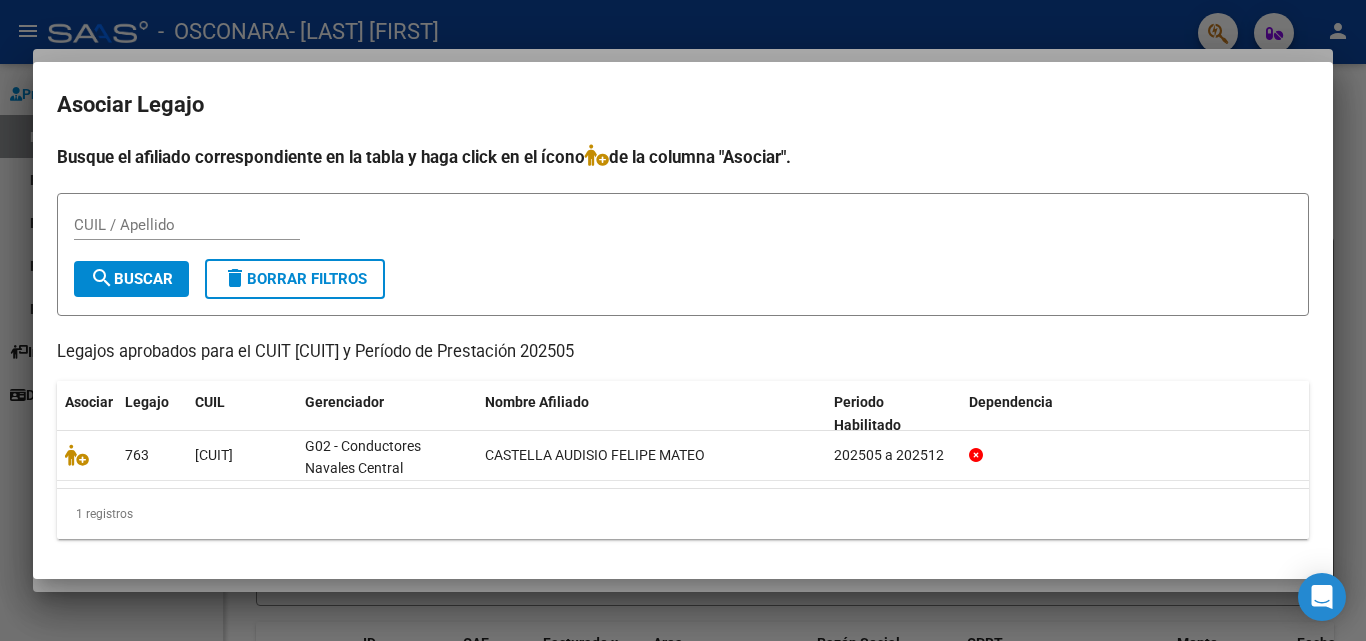 click at bounding box center (683, 320) 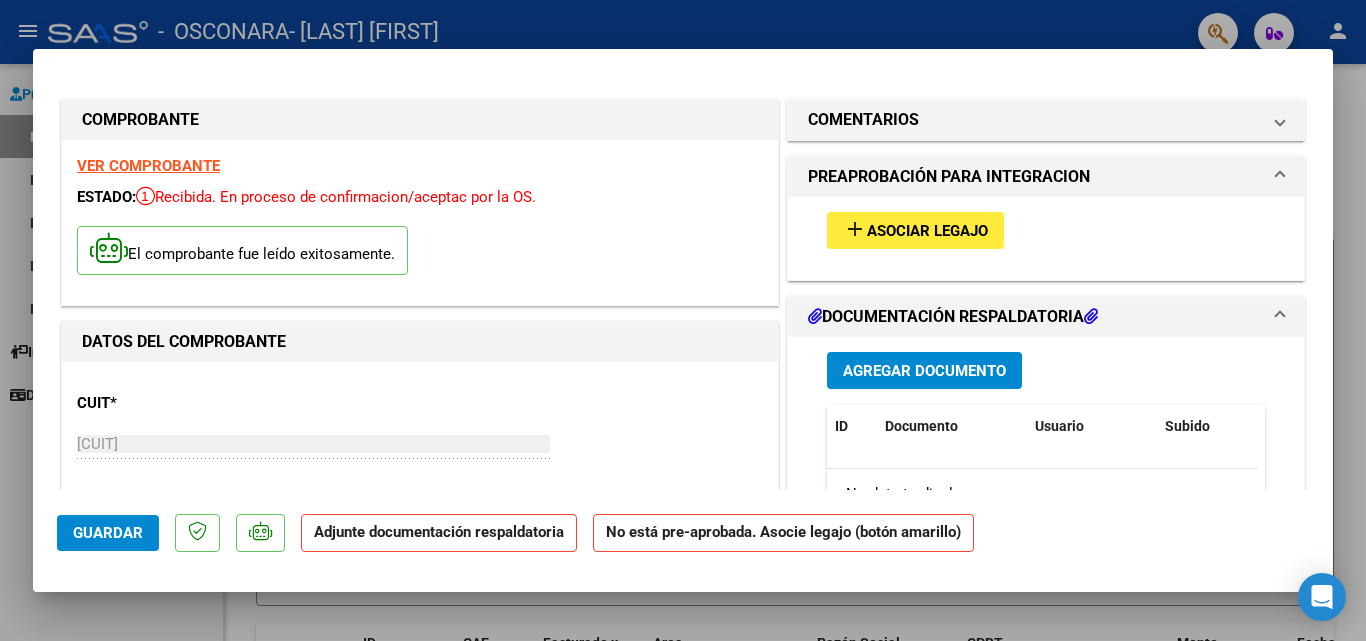 click at bounding box center [683, 320] 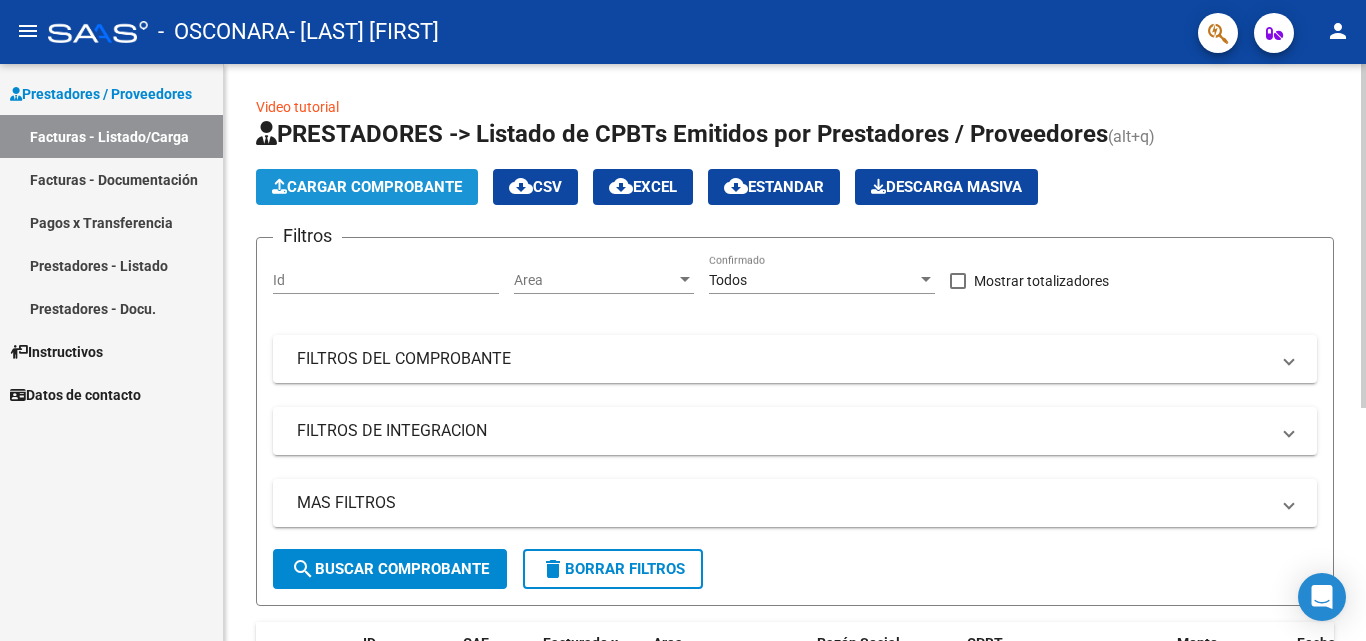 click on "Cargar Comprobante" 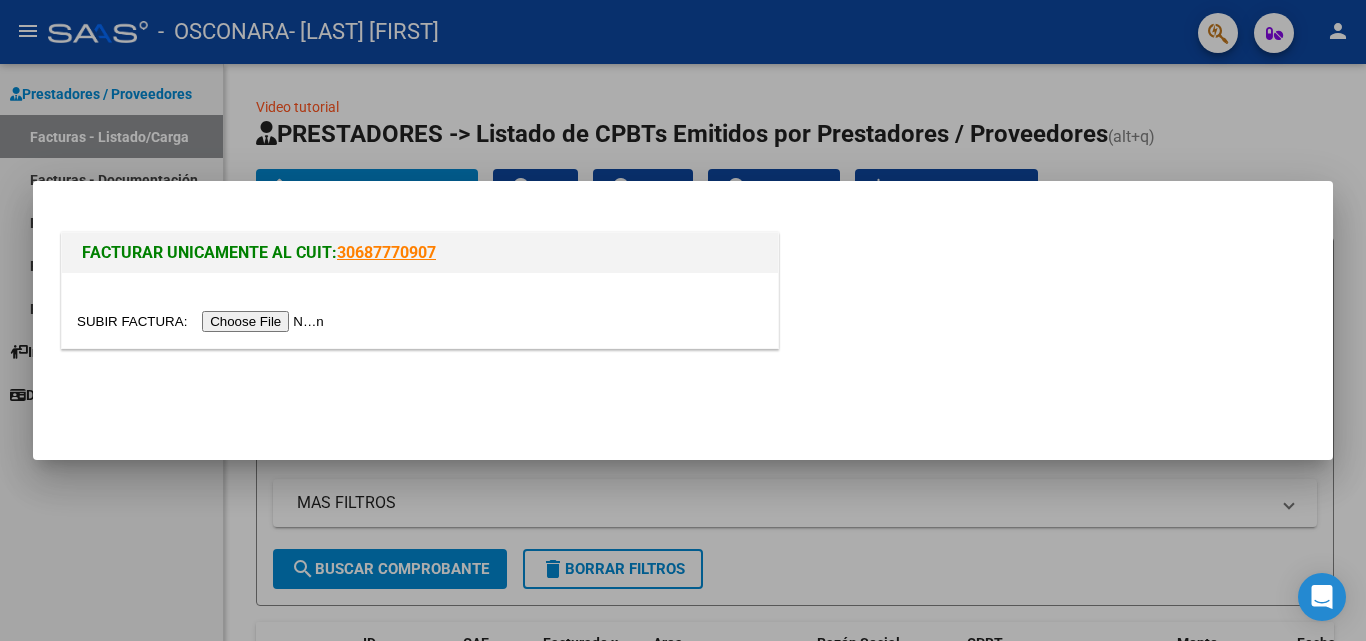 click at bounding box center [203, 321] 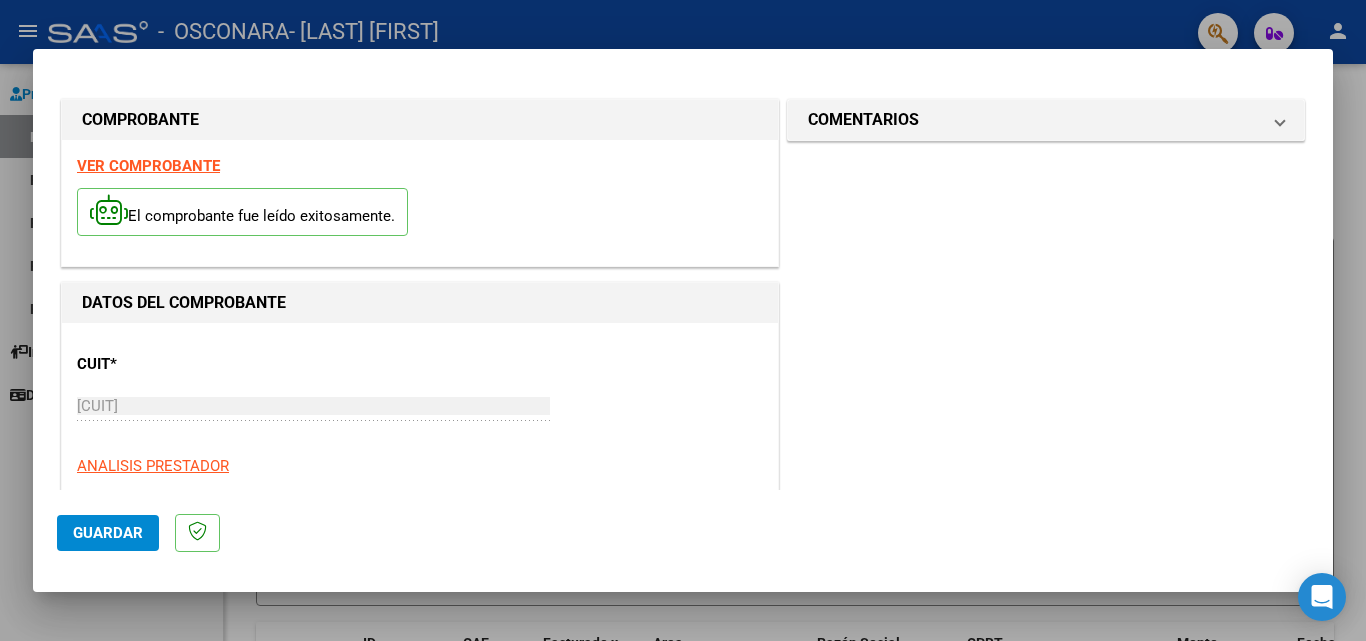 drag, startPoint x: 1317, startPoint y: 242, endPoint x: 1319, endPoint y: 220, distance: 22.090721 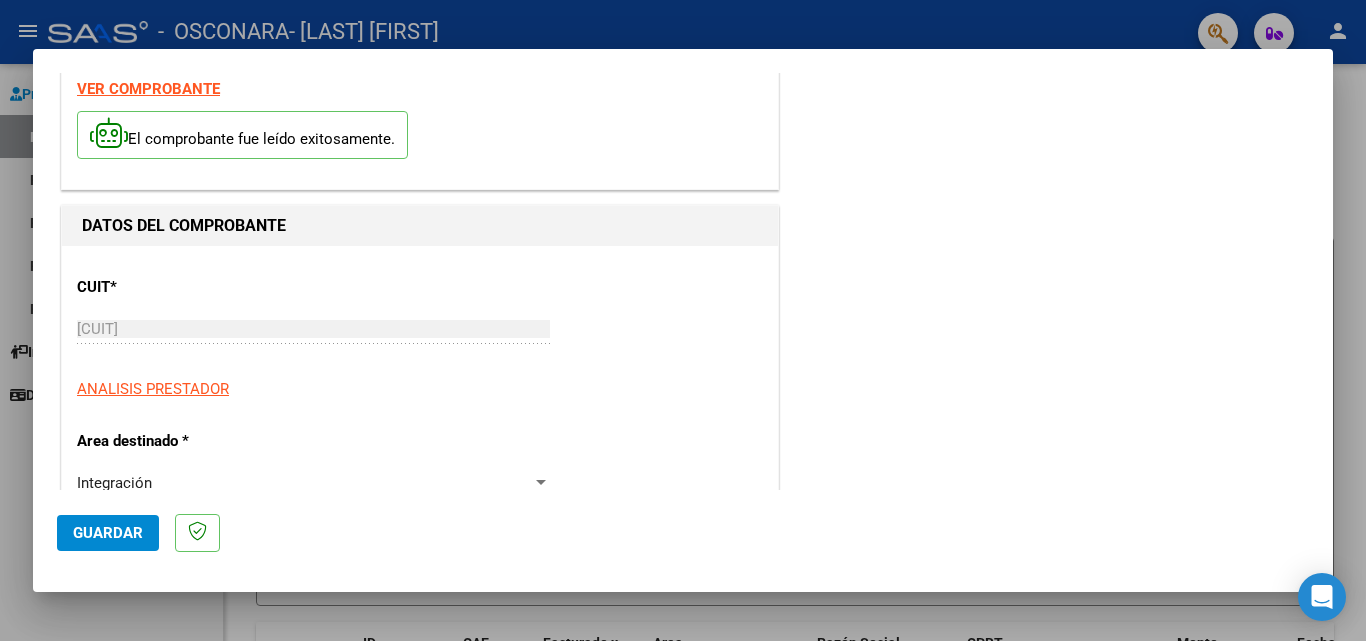 scroll, scrollTop: 95, scrollLeft: 0, axis: vertical 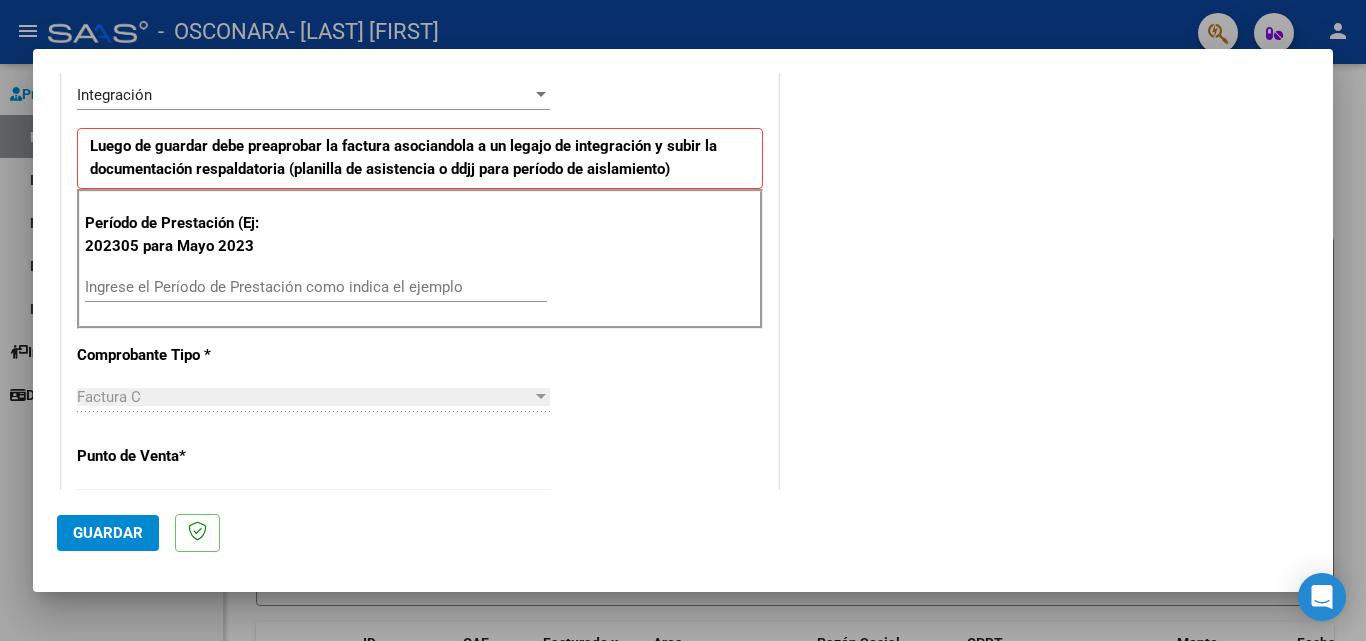 drag, startPoint x: 1028, startPoint y: 234, endPoint x: 536, endPoint y: 298, distance: 496.14514 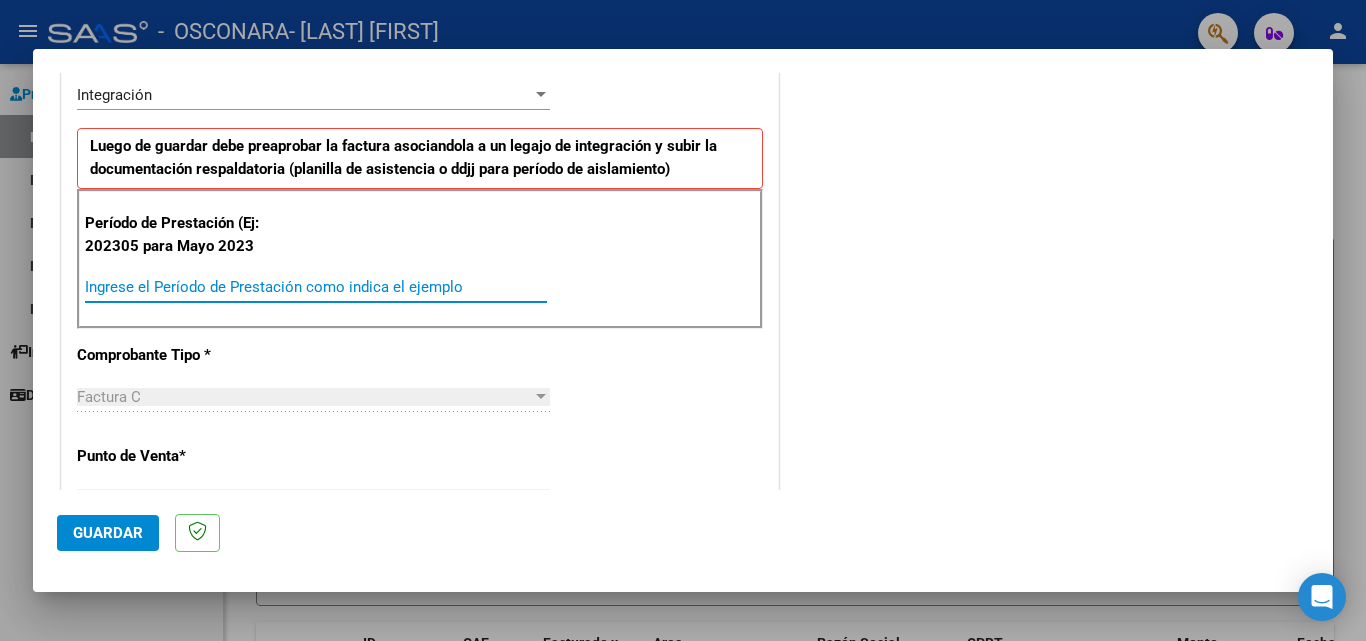 click on "Ingrese el Período de Prestación como indica el ejemplo" at bounding box center [316, 287] 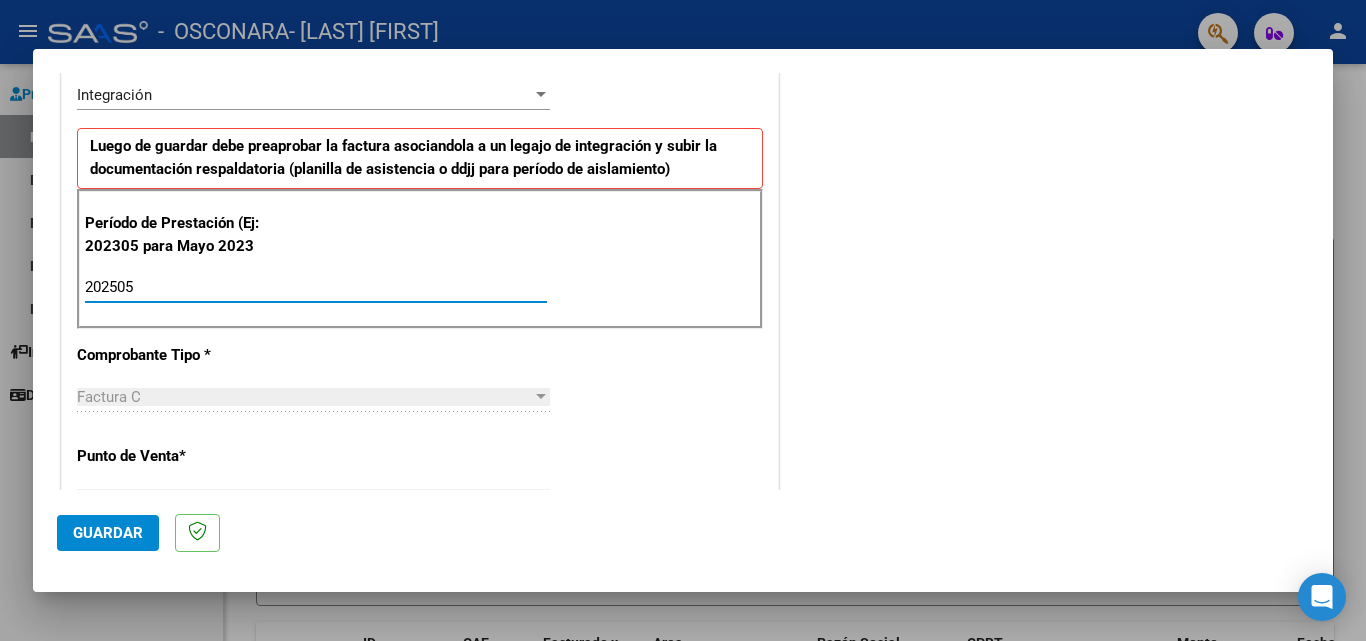 type on "202505" 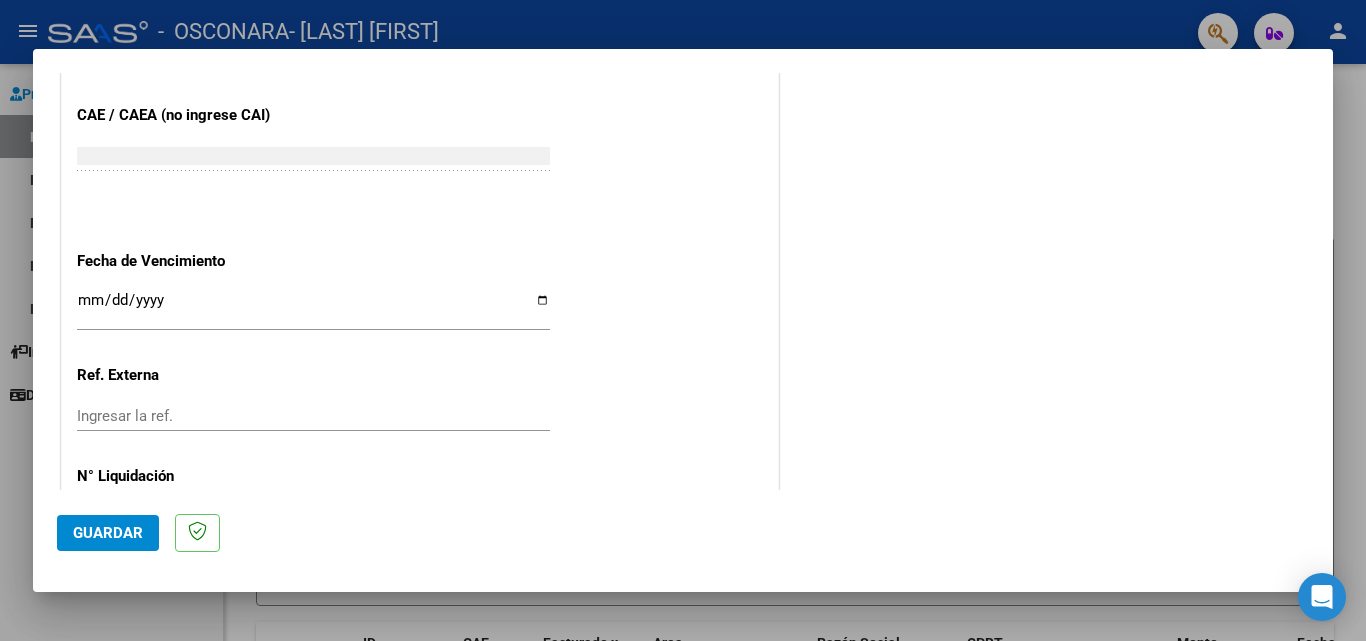 scroll, scrollTop: 1296, scrollLeft: 0, axis: vertical 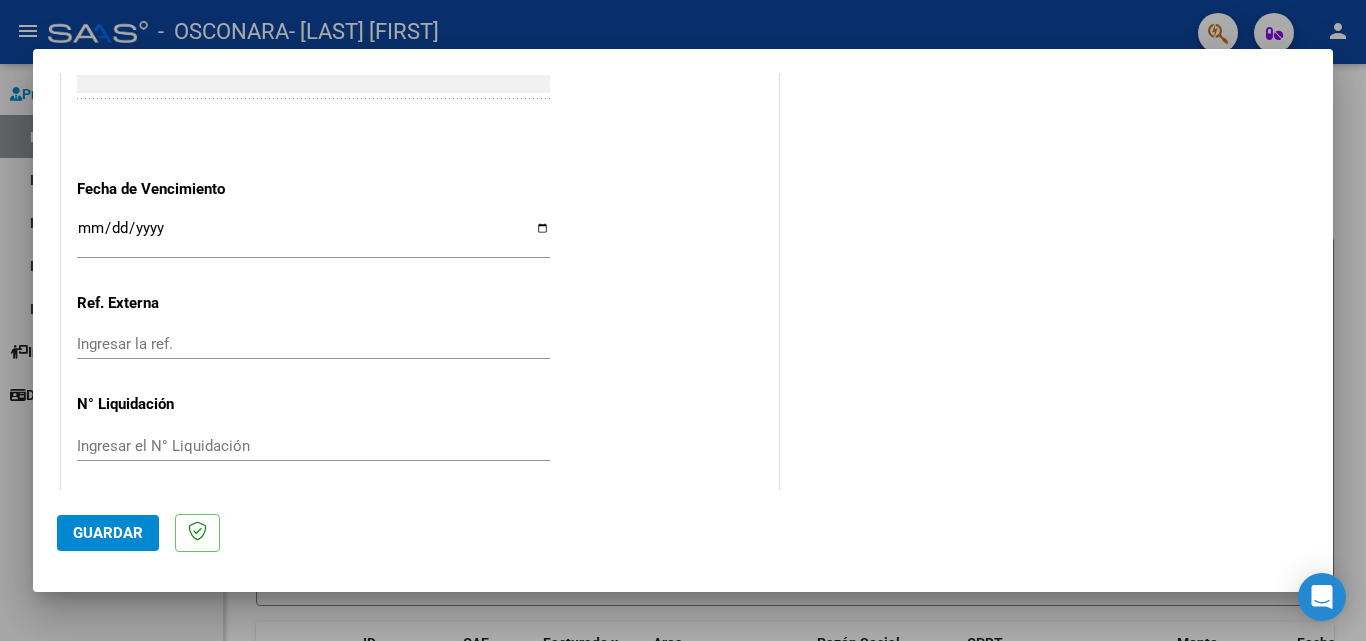 drag, startPoint x: 79, startPoint y: 232, endPoint x: 93, endPoint y: 223, distance: 16.643316 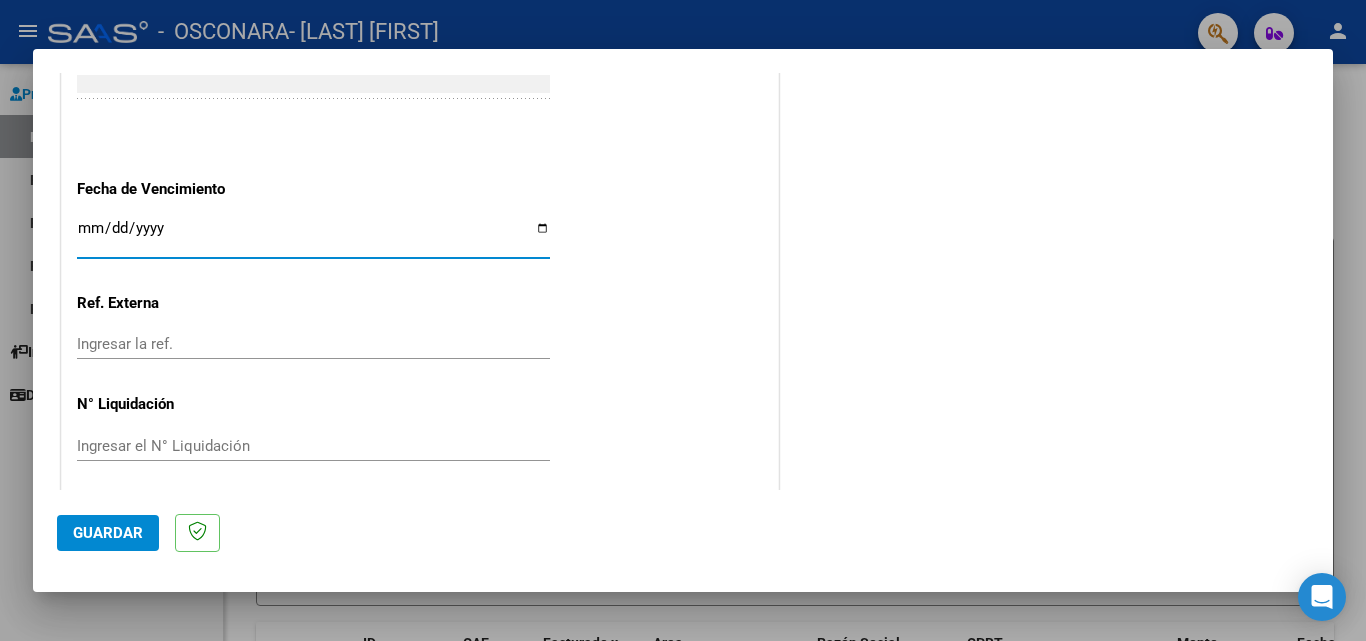 click on "Ingresar la fecha" at bounding box center (313, 236) 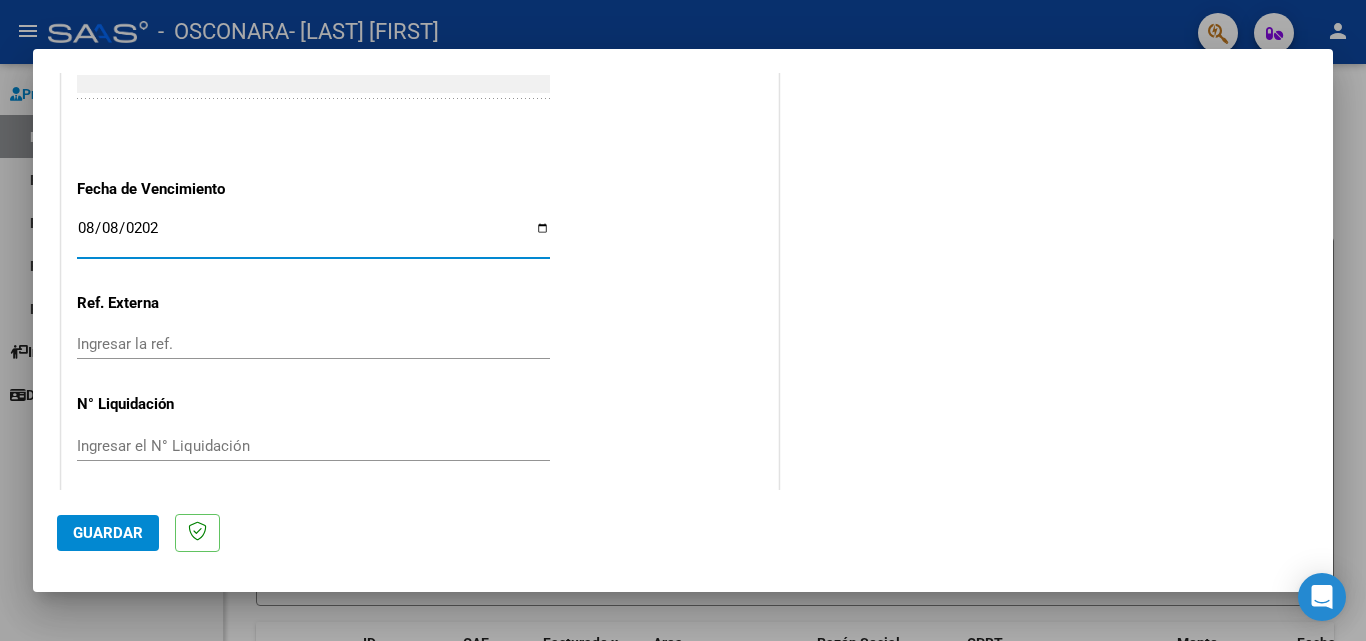 type on "2025-08-08" 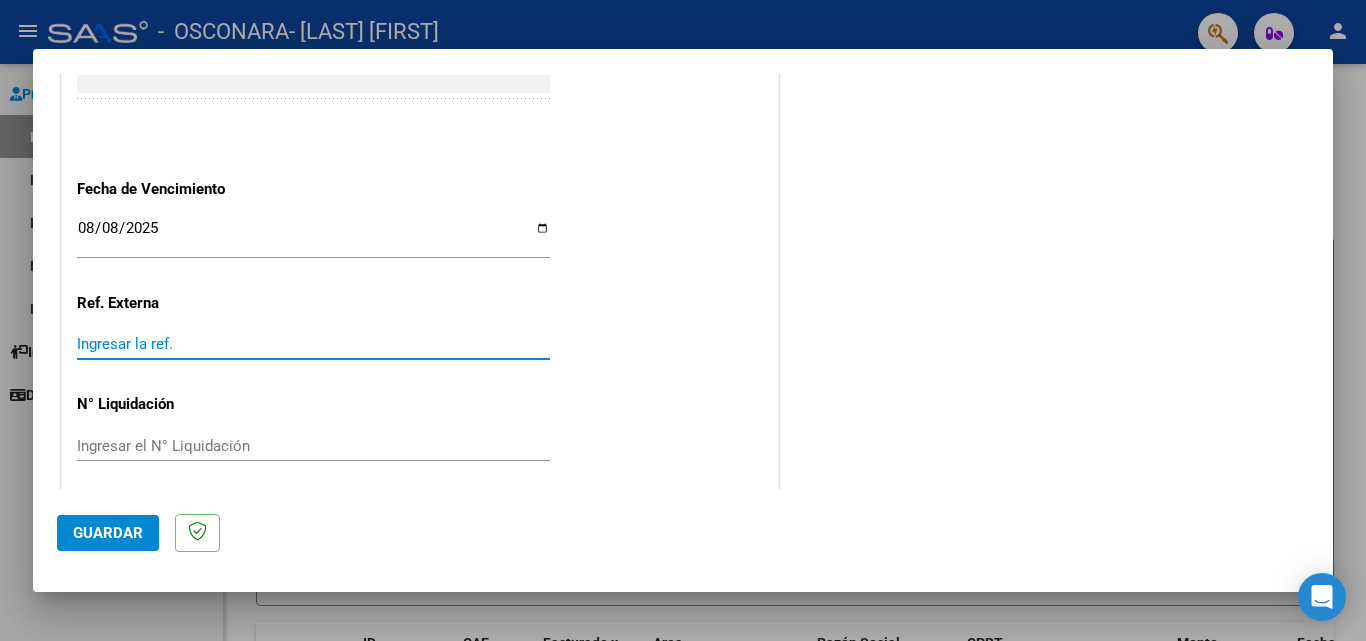 click on "Ingresar la ref." at bounding box center [313, 344] 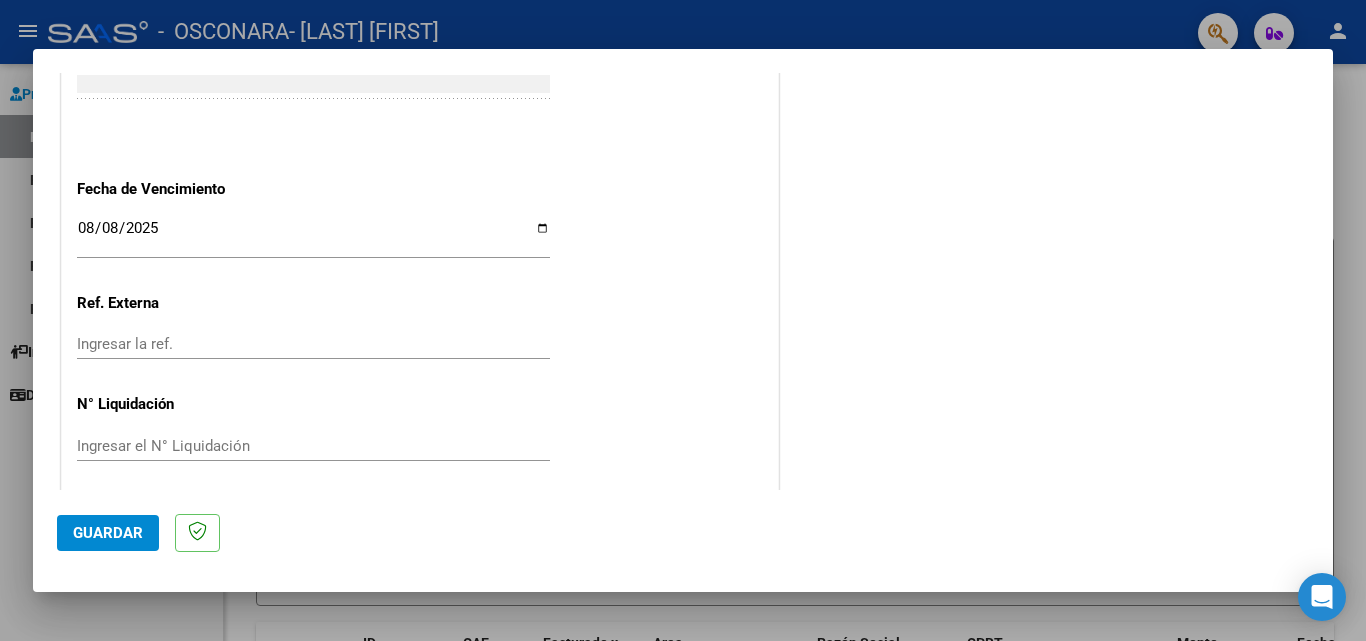 drag, startPoint x: 237, startPoint y: 429, endPoint x: 232, endPoint y: 440, distance: 12.083046 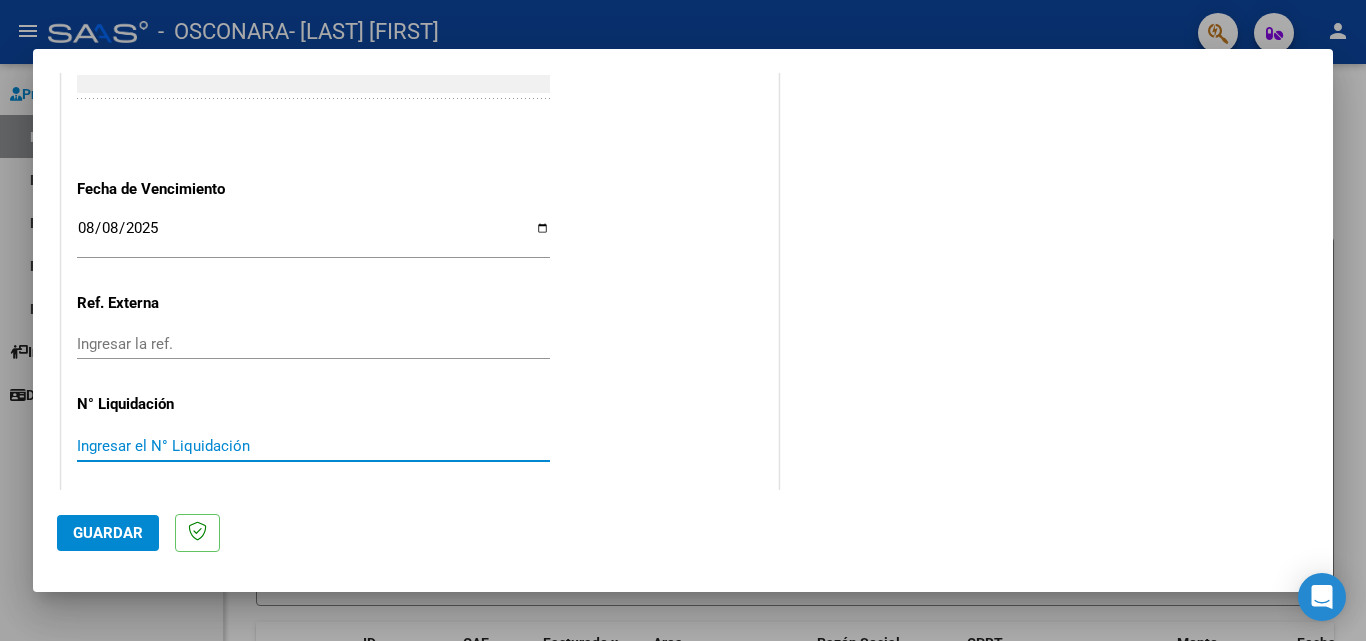 click on "Ingresar el N° Liquidación" at bounding box center [313, 446] 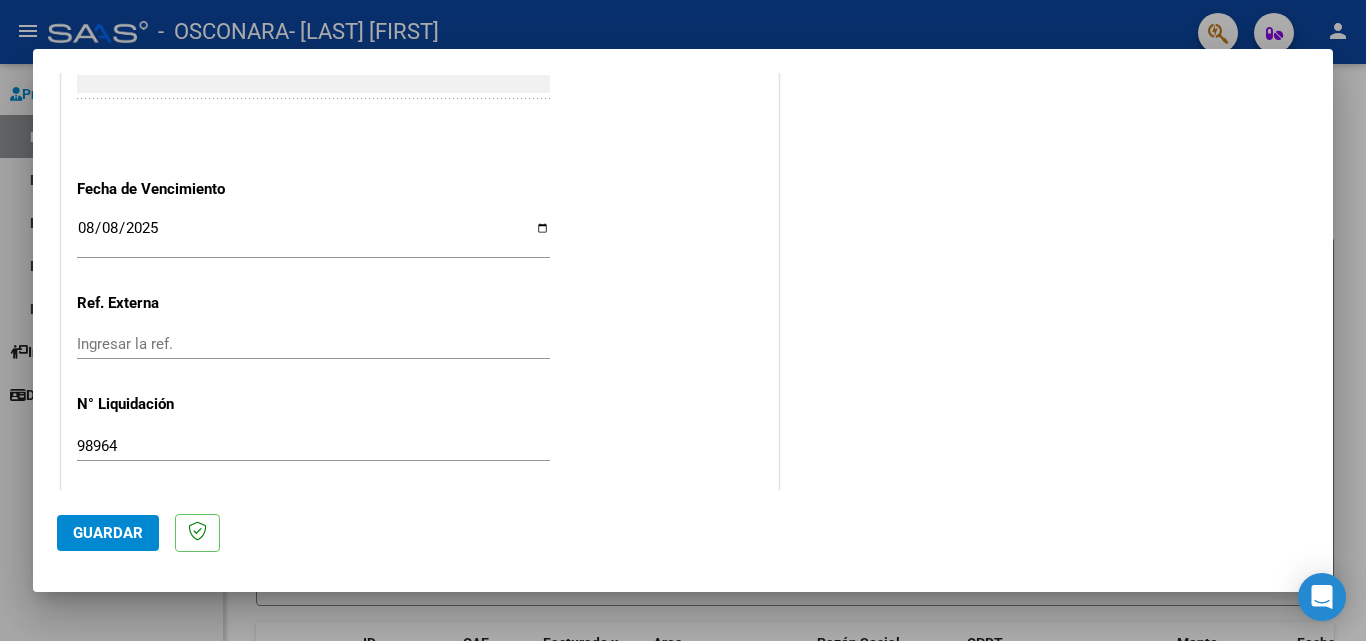 click on "98964 Ingresar el N° Liquidación" 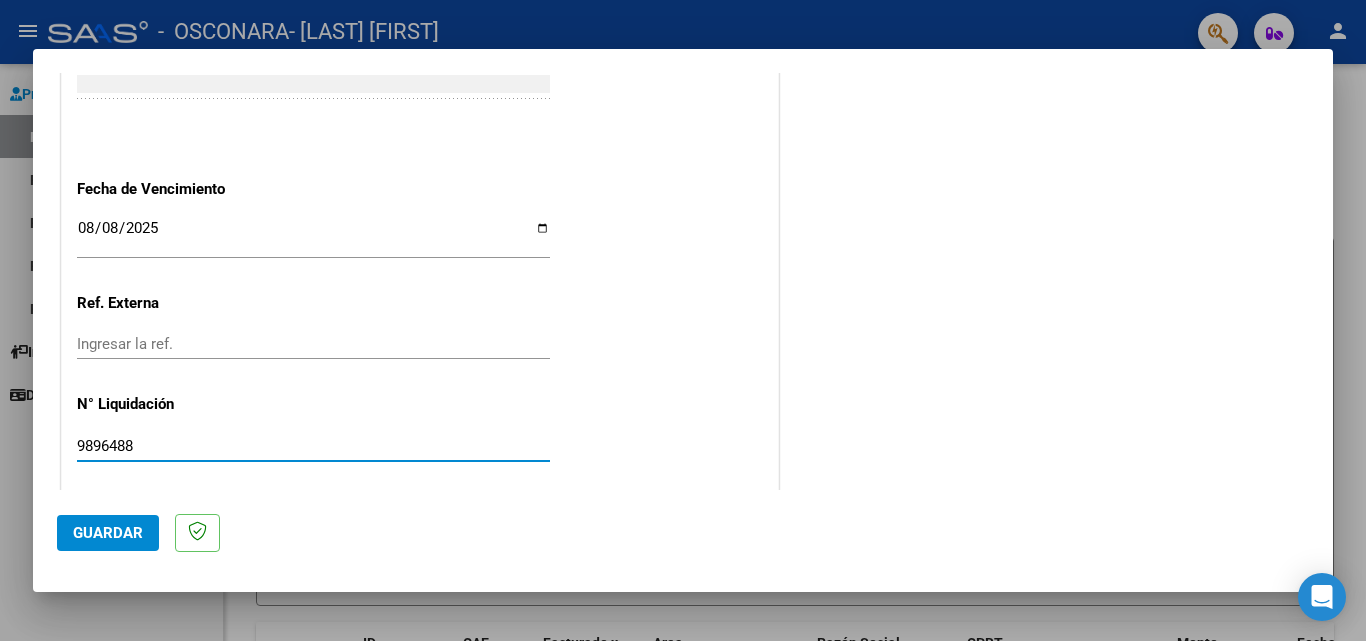 type on "9896488" 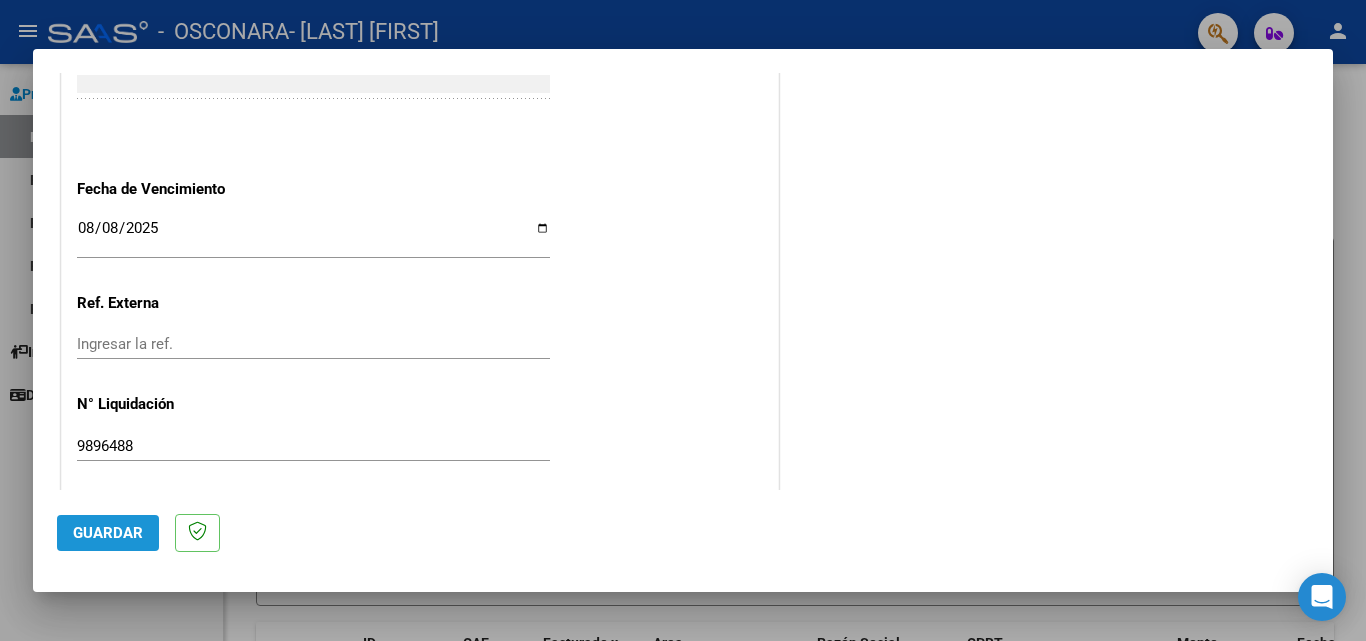 click on "Guardar" 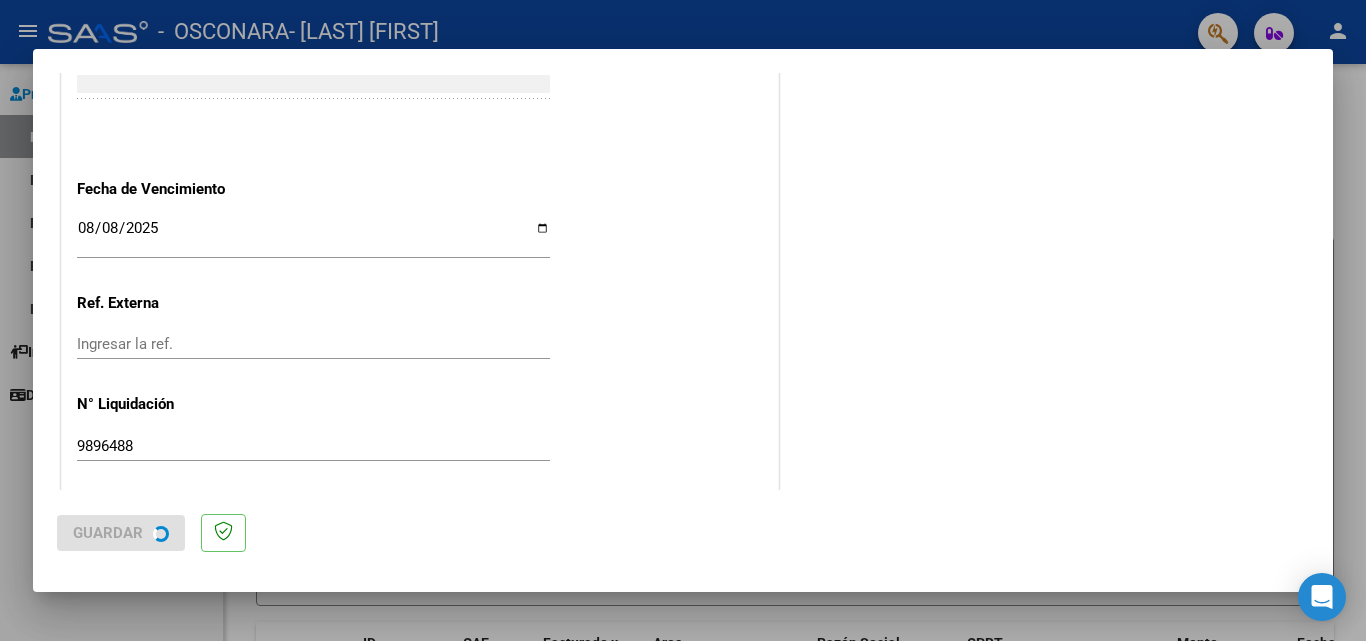 scroll, scrollTop: 0, scrollLeft: 0, axis: both 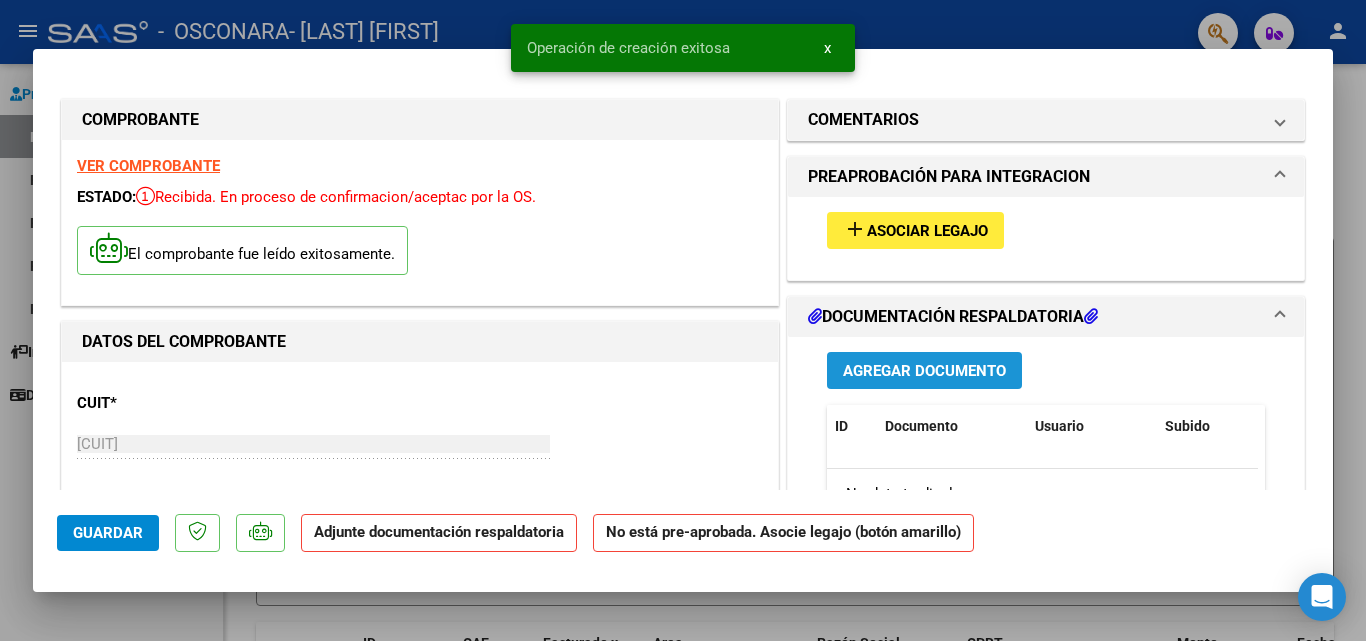 click on "Agregar Documento" at bounding box center [924, 371] 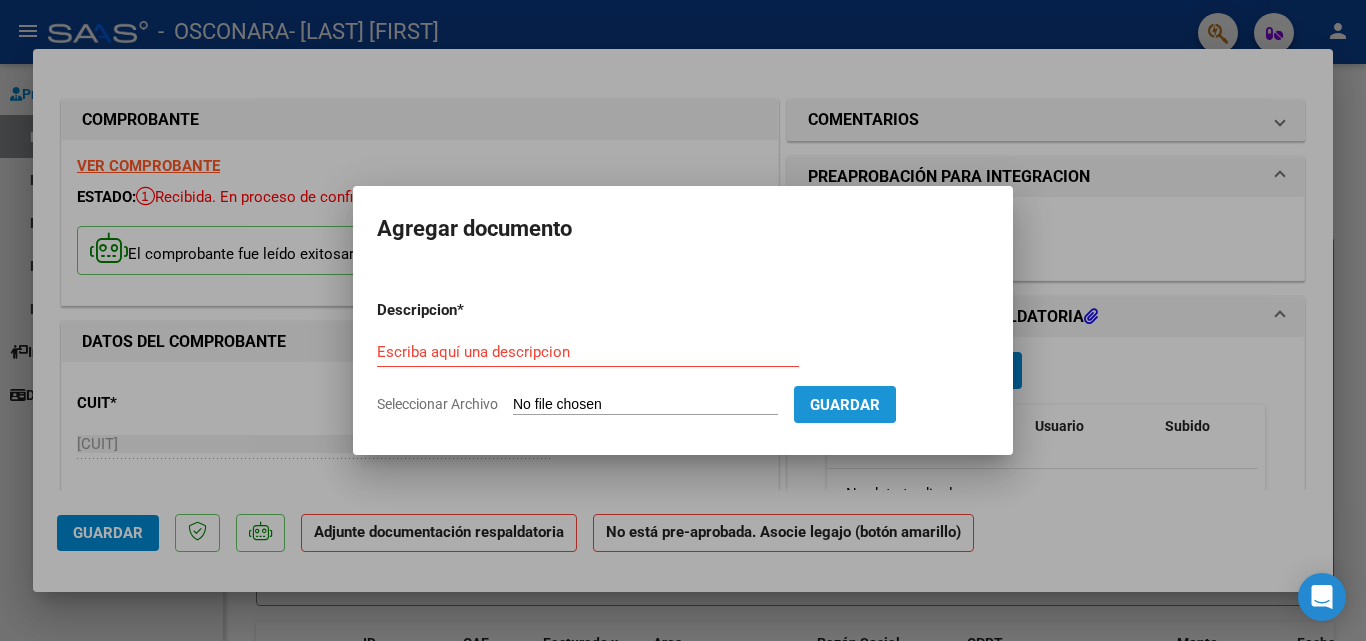 click on "Guardar" at bounding box center [845, 405] 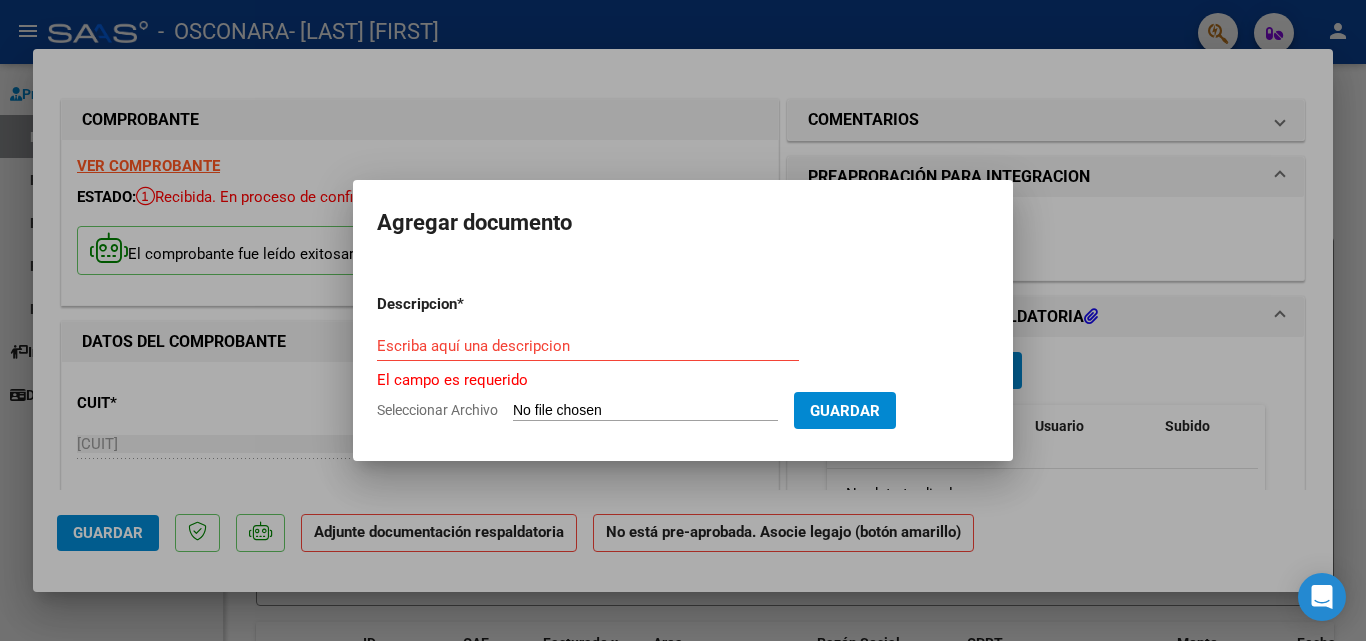 click on "Escriba aquí una descripcion" at bounding box center (588, 355) 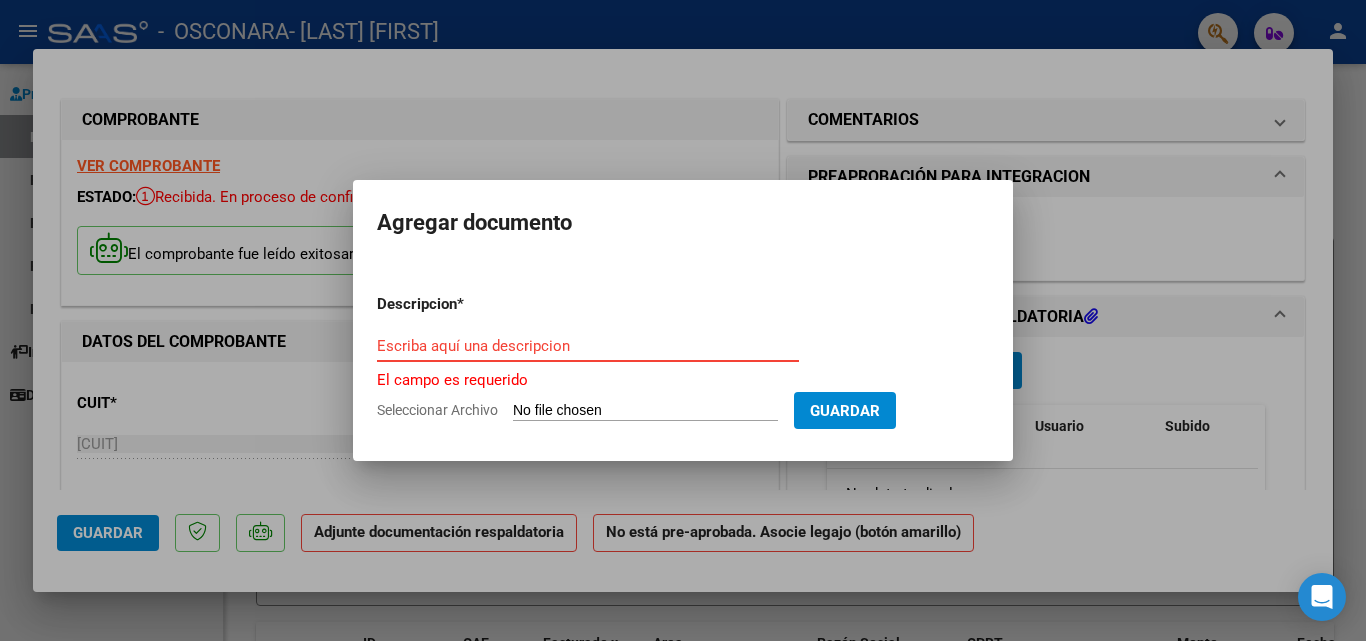 drag, startPoint x: 574, startPoint y: 346, endPoint x: 471, endPoint y: 372, distance: 106.23088 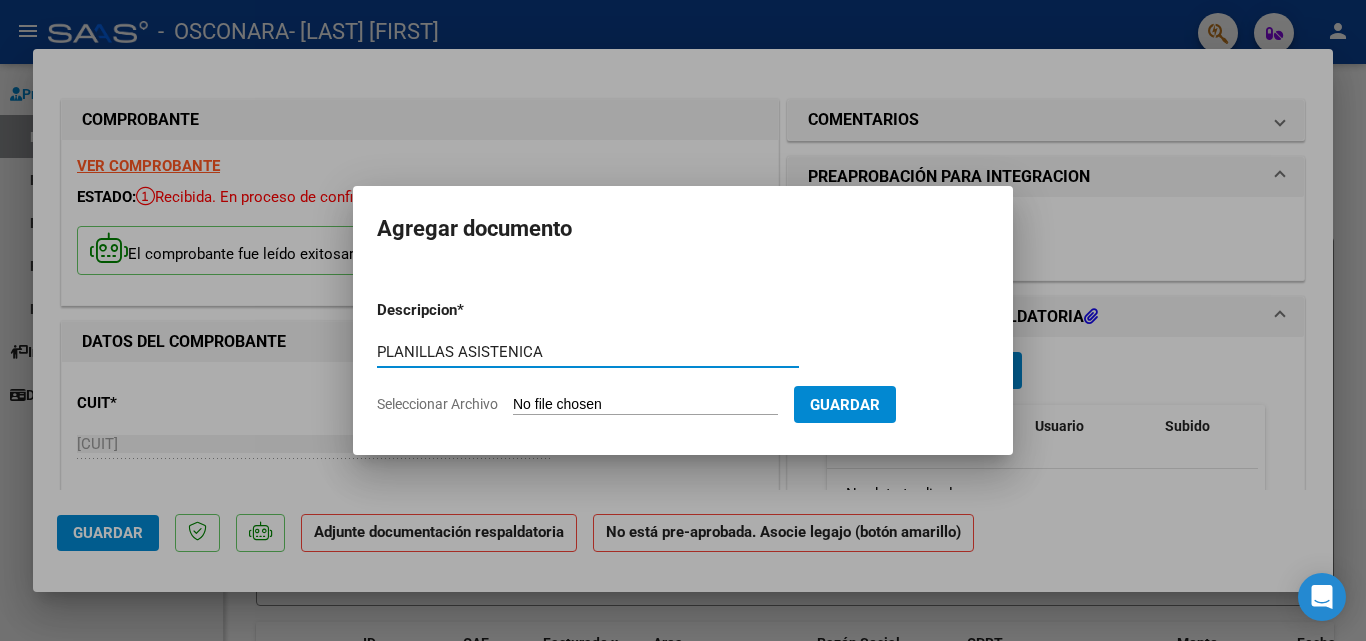 type on "PLANILLAS ASISTENICA" 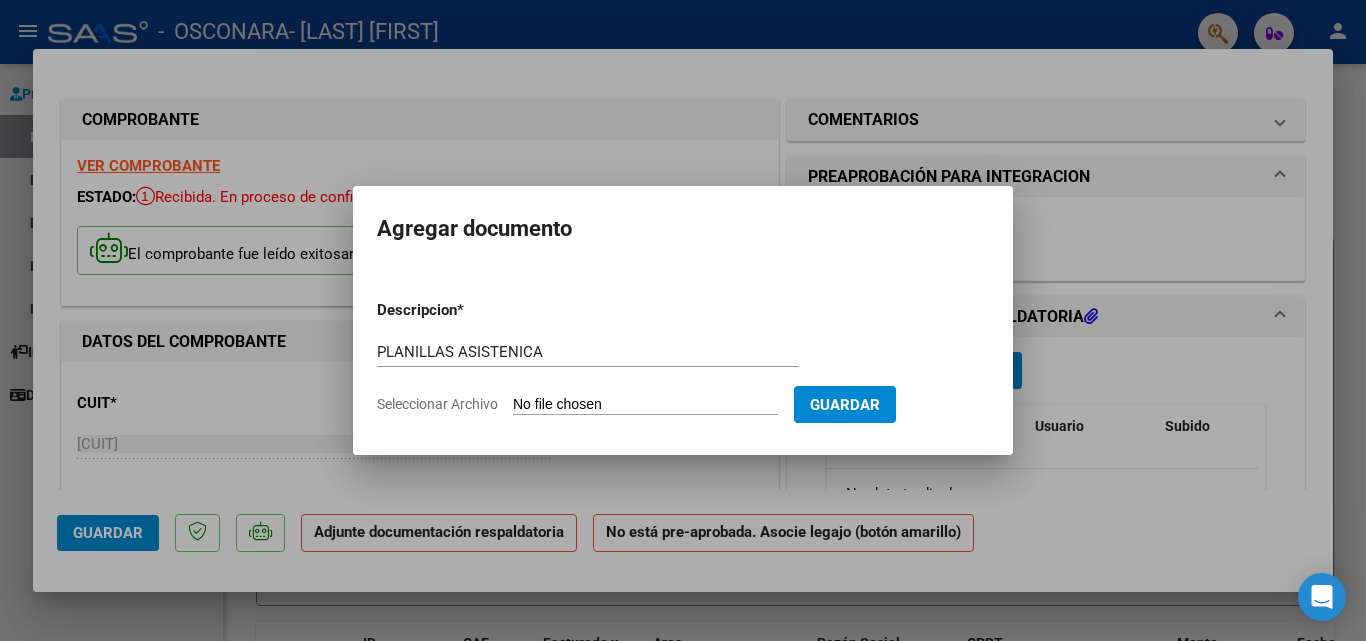 click on "Seleccionar Archivo" at bounding box center [645, 405] 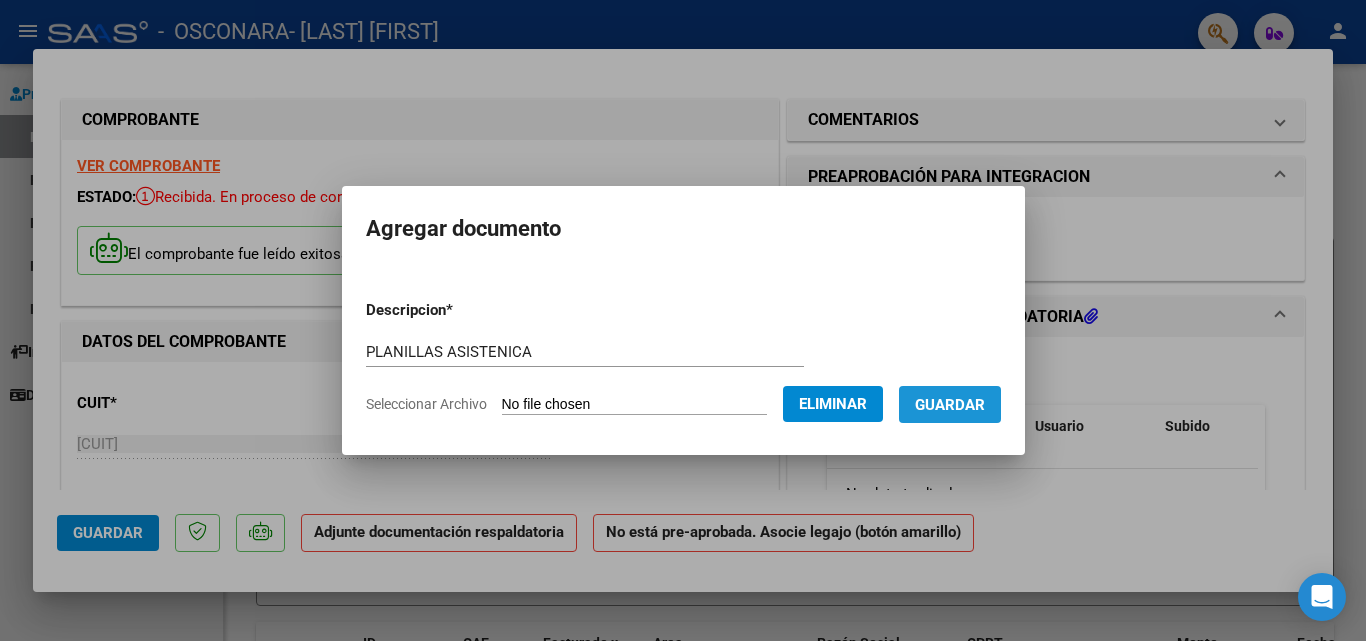 click on "Guardar" at bounding box center (950, 405) 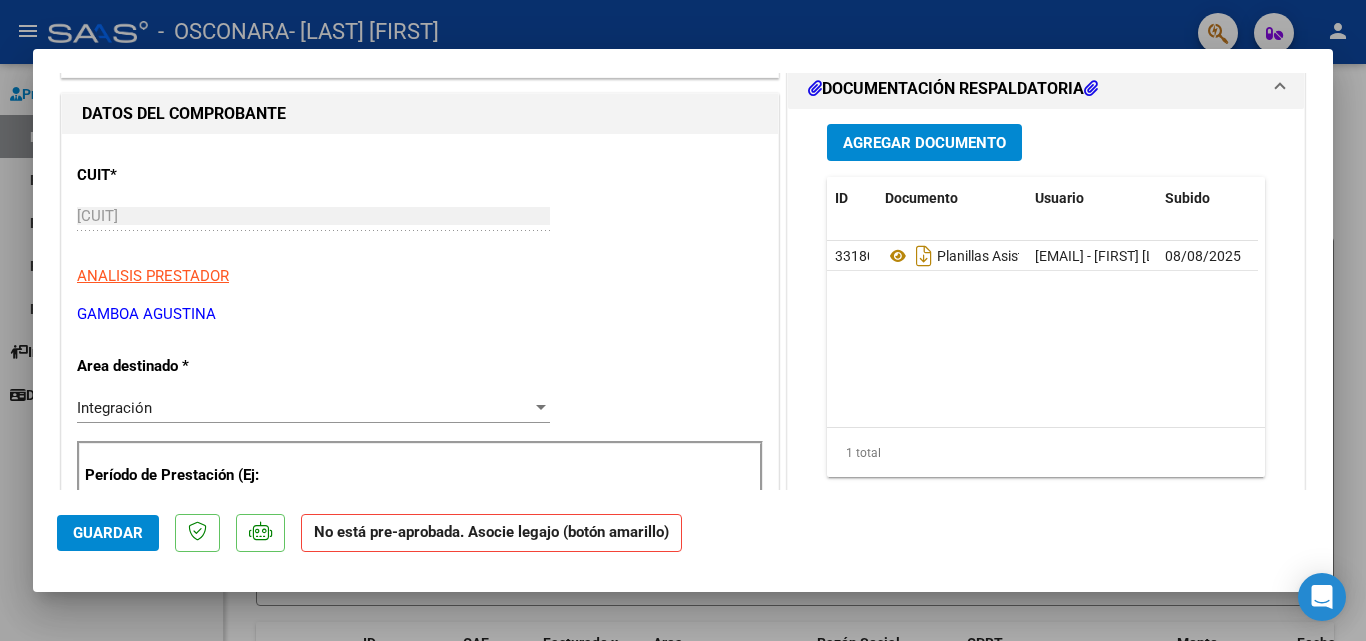 scroll, scrollTop: 232, scrollLeft: 0, axis: vertical 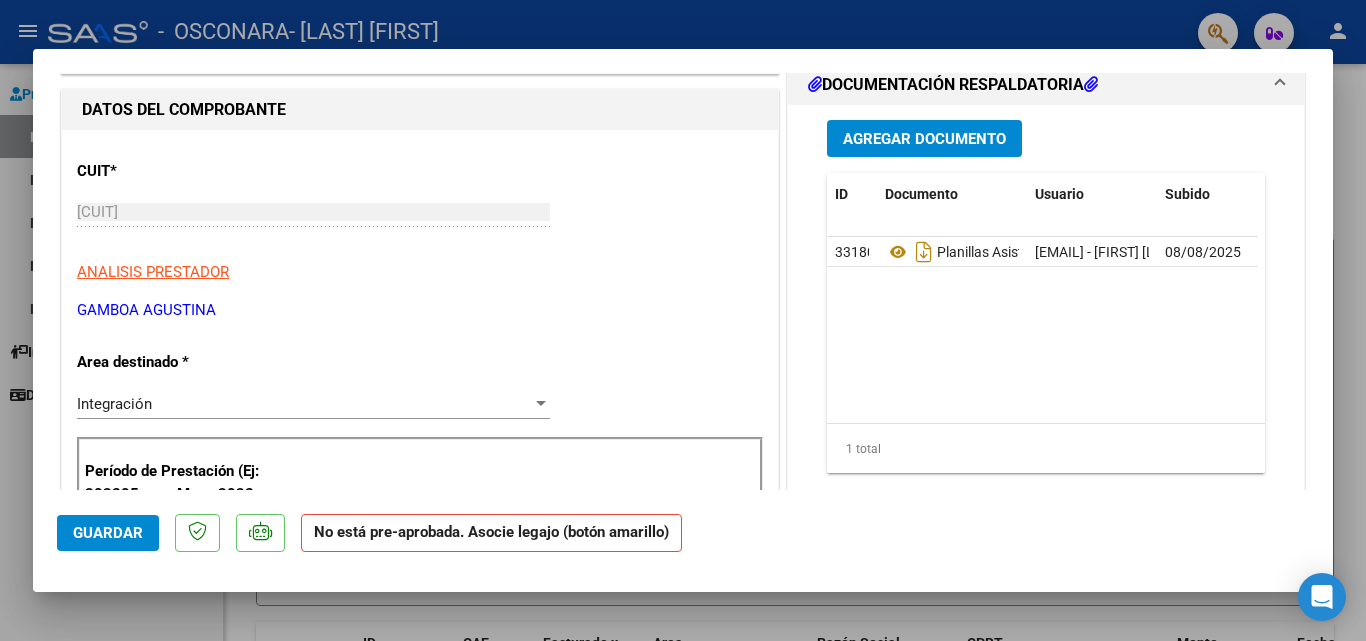 click on "Guardar" 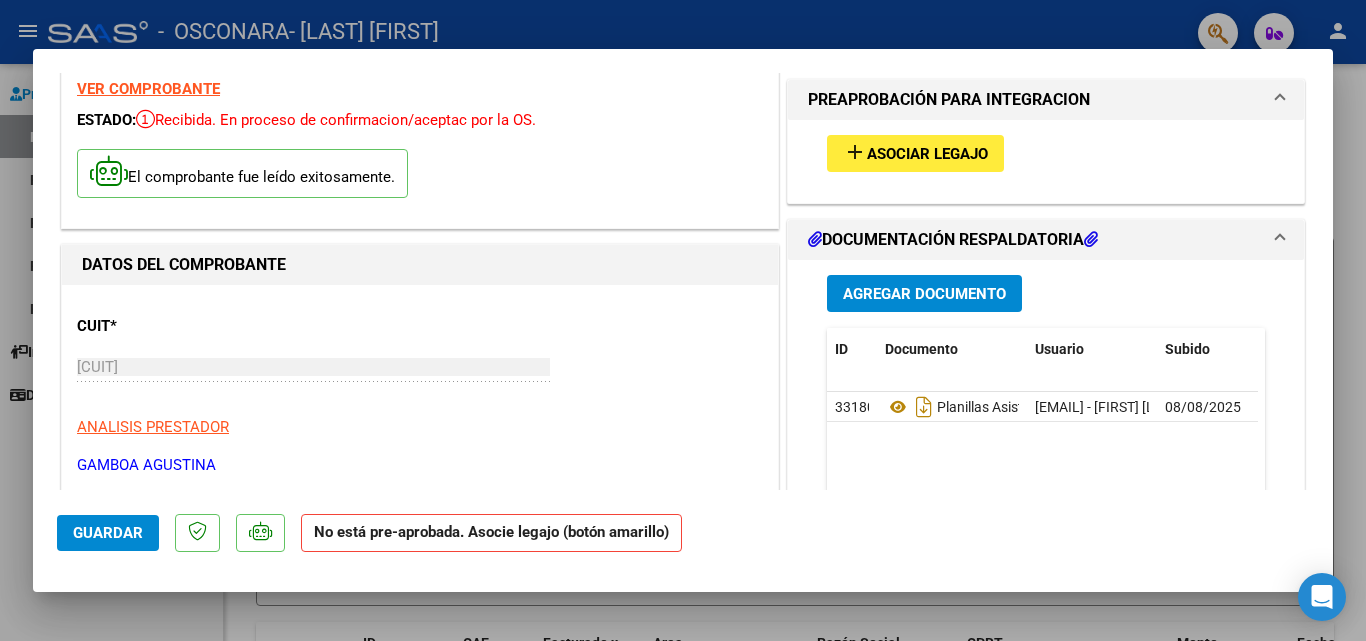scroll, scrollTop: 46, scrollLeft: 0, axis: vertical 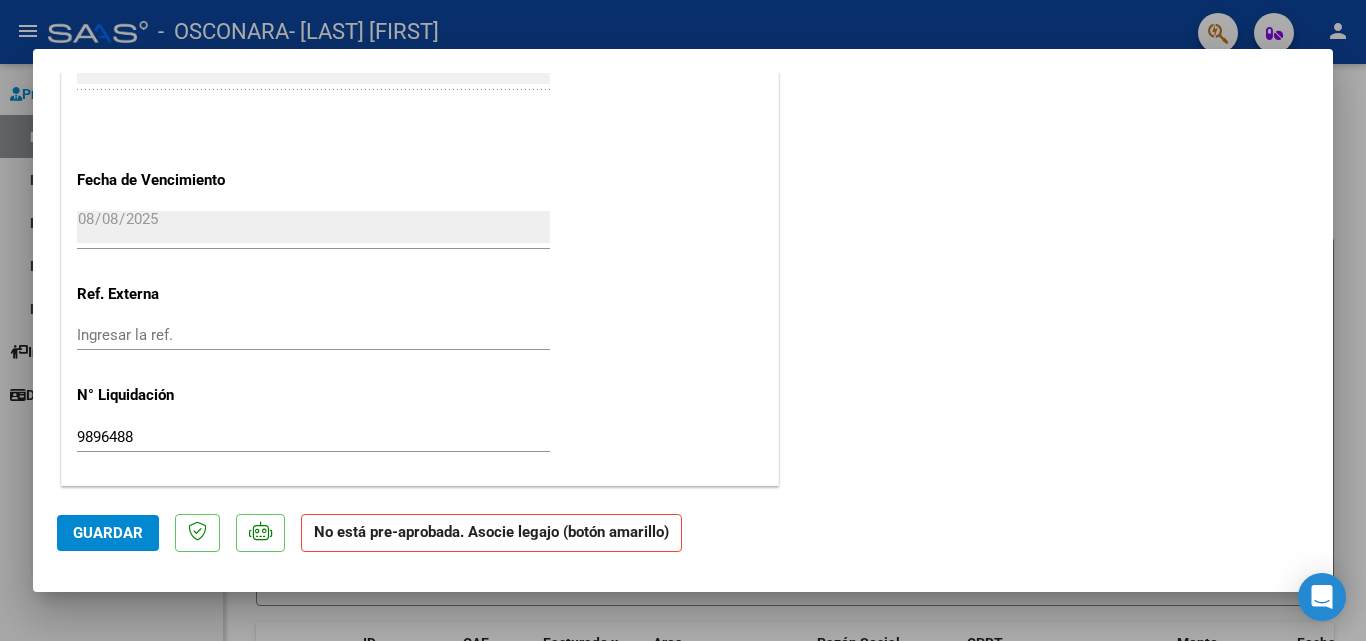 click on "Guardar" 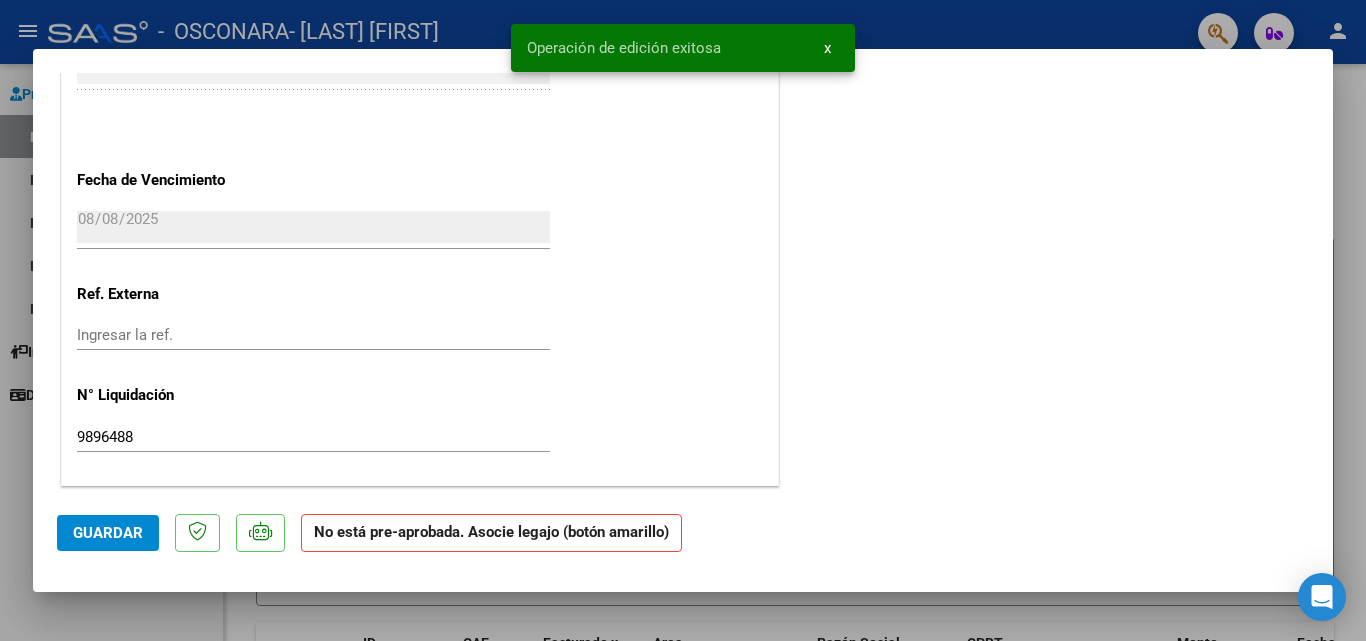 click at bounding box center [683, 320] 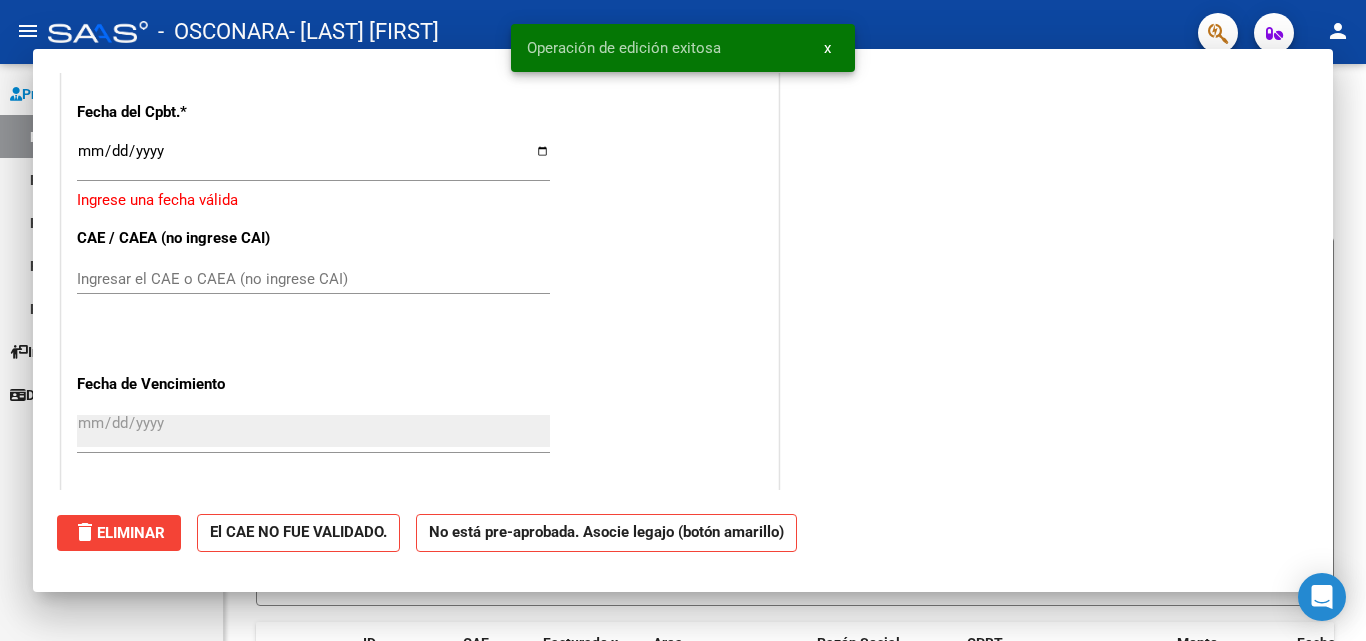 scroll, scrollTop: 0, scrollLeft: 0, axis: both 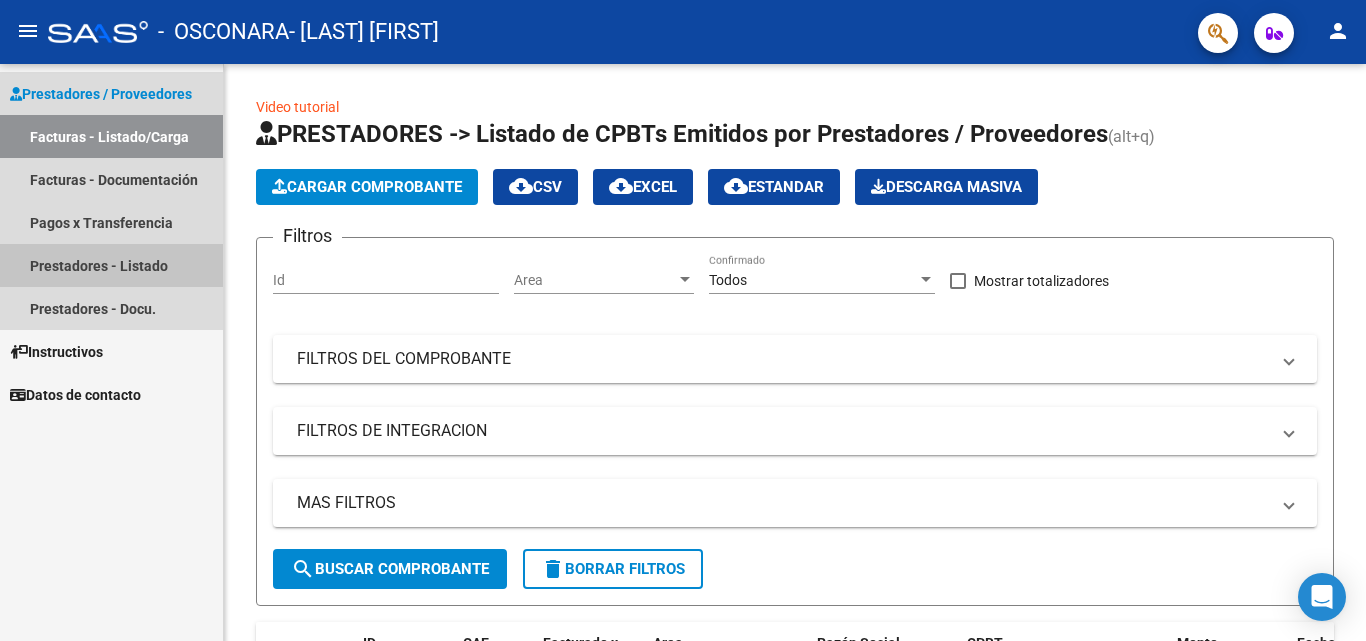click on "Prestadores - Listado" at bounding box center [111, 265] 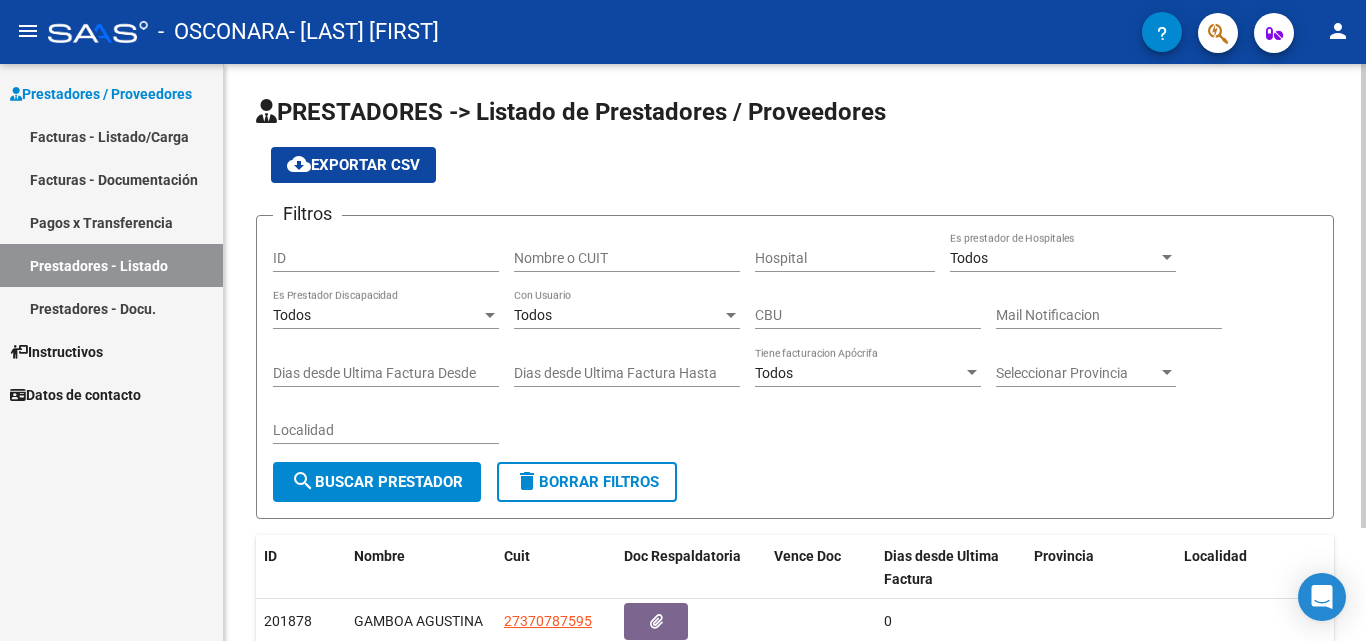 click on "PRESTADORES -> Listado de Prestadores / Proveedores cloud_download  Exportar CSV  Filtros ID Nombre o CUIT Hospital Todos Es prestador de Hospitales Todos Es Prestador Discapacidad Todos Con Usuario CBU Mail Notificacion Dias desde Ultima Factura Desde Dias desde Ultima Factura Hasta Todos Tiene facturacion Apócrifa Seleccionar Provincia Seleccionar Provincia Localidad search  Buscar Prestador  delete  Borrar Filtros  ID Nombre Cuit Doc Respaldatoria Vence Doc Dias desde Ultima Factura Provincia Localidad Creado [NUMBER]  [LAST] [FIRST]  [CUIT] 0 [DATE]  1 total   1" 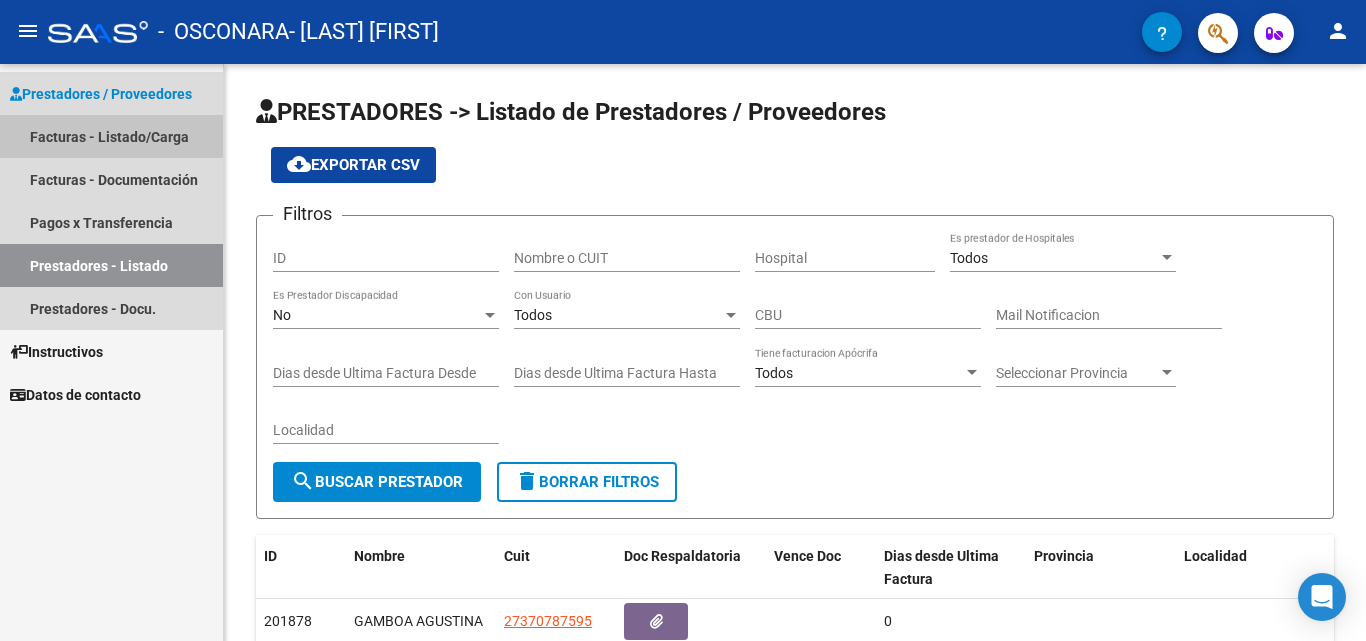 click on "Facturas - Listado/Carga" at bounding box center [111, 136] 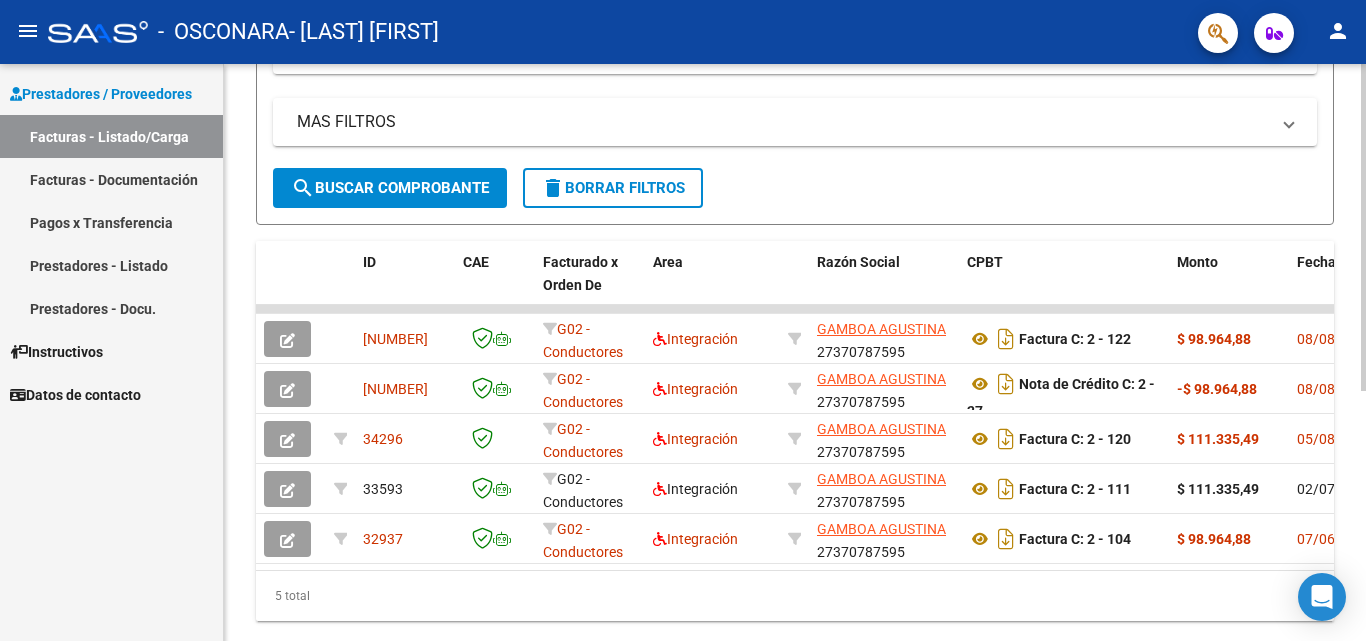 scroll, scrollTop: 385, scrollLeft: 0, axis: vertical 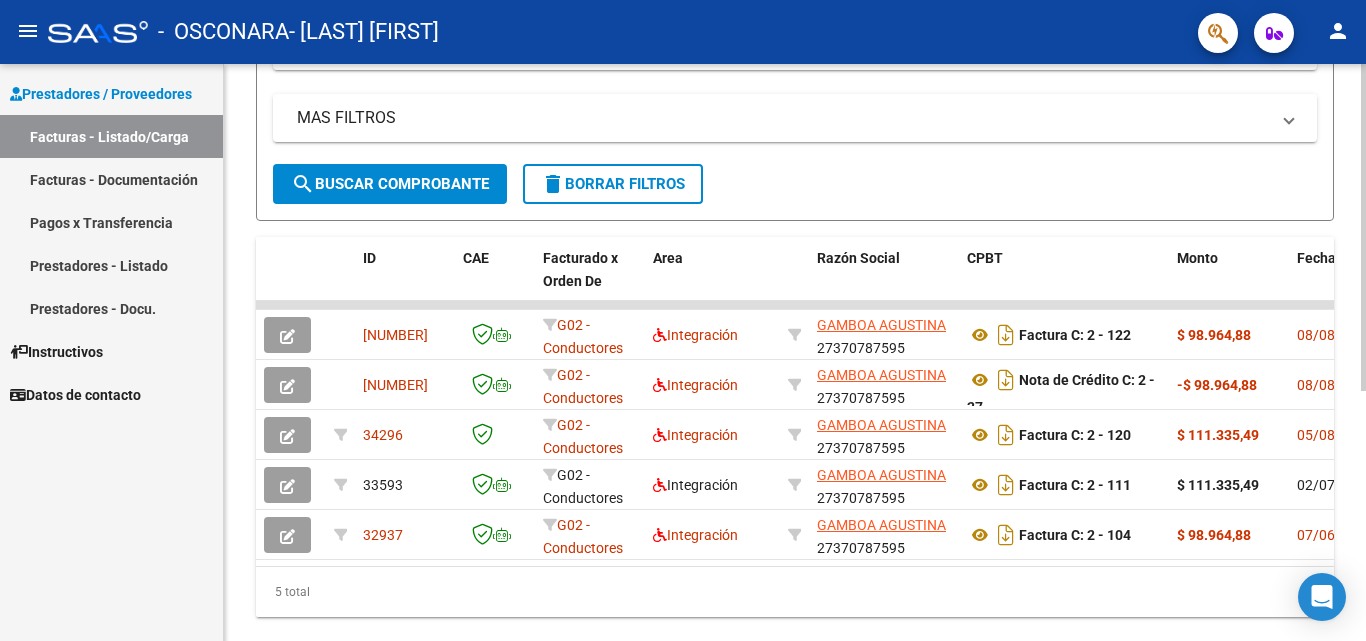 click 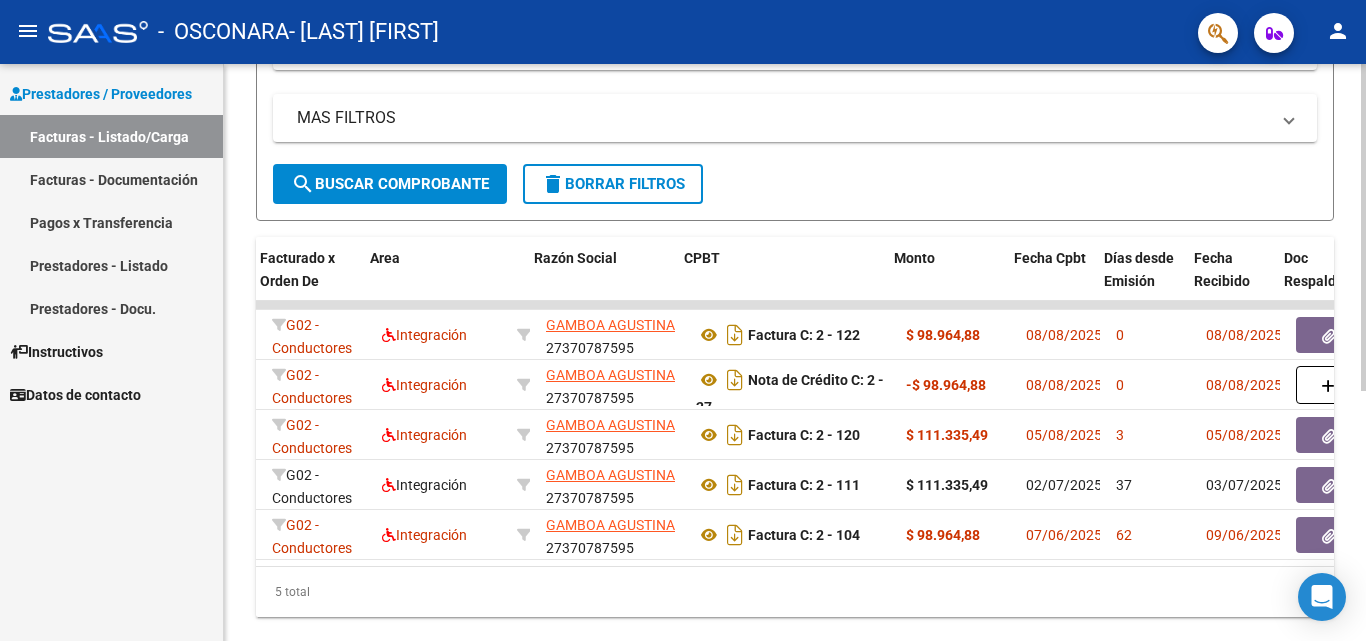 scroll, scrollTop: 0, scrollLeft: 283, axis: horizontal 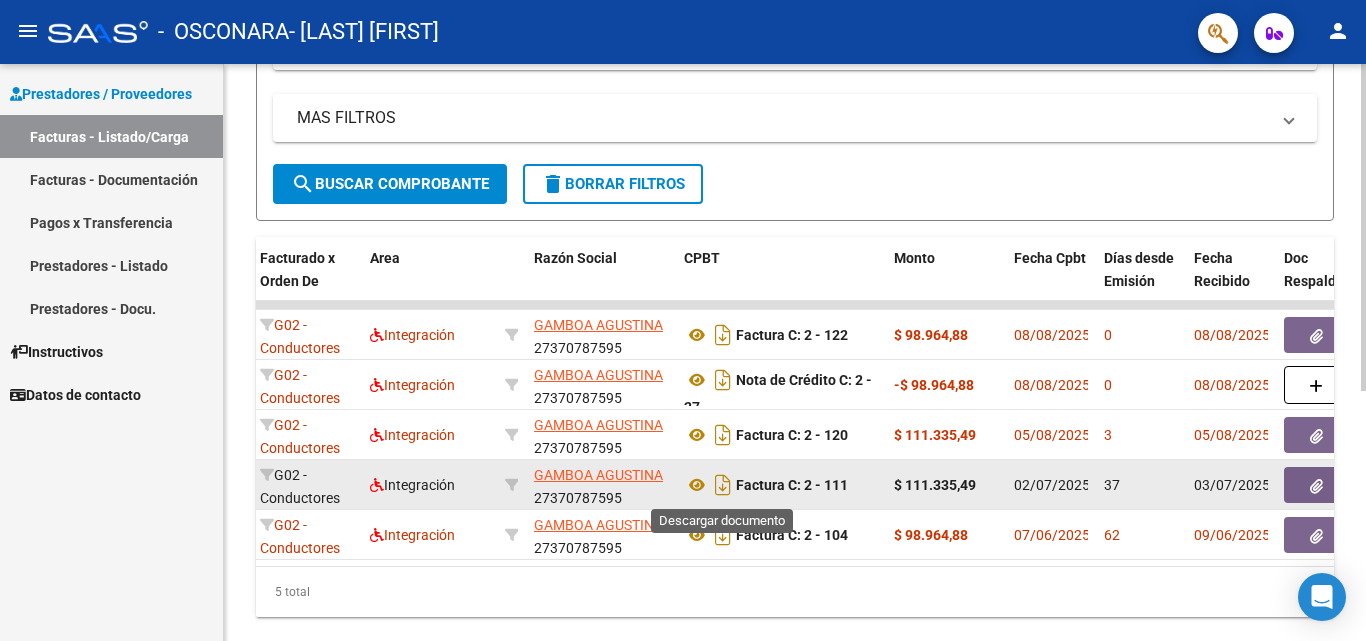 click on "Factura C: 2 - 111" 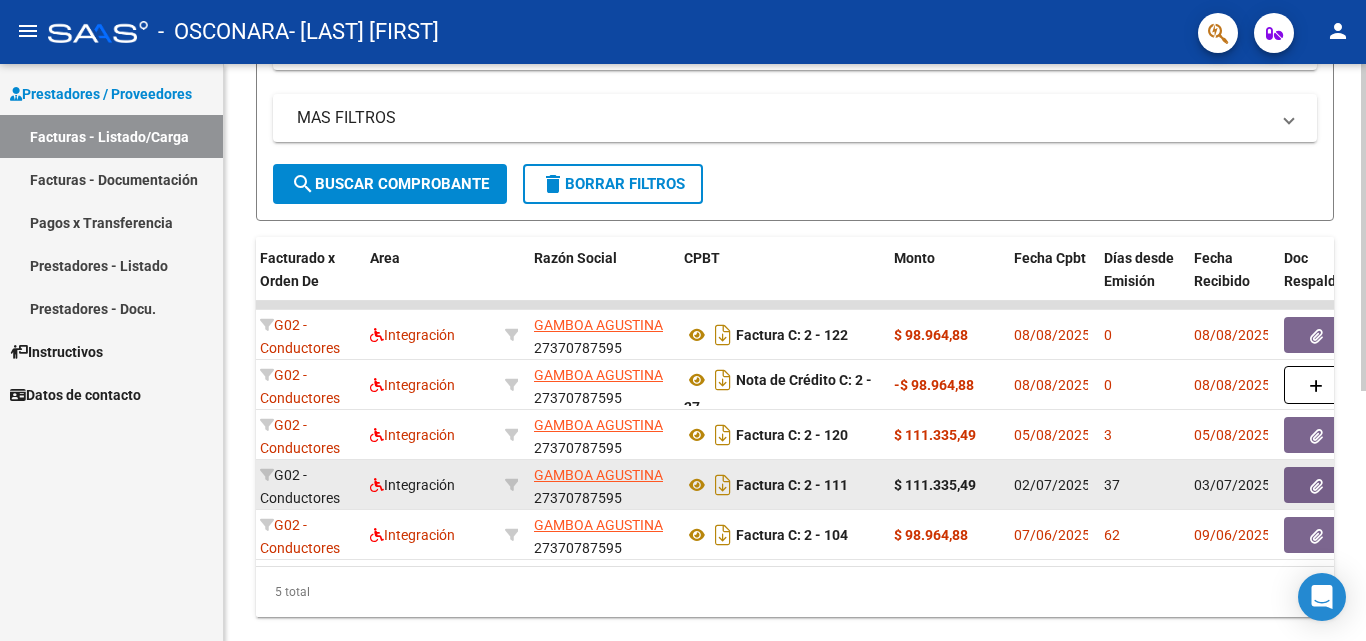 click on "Factura C: 2 - 111" 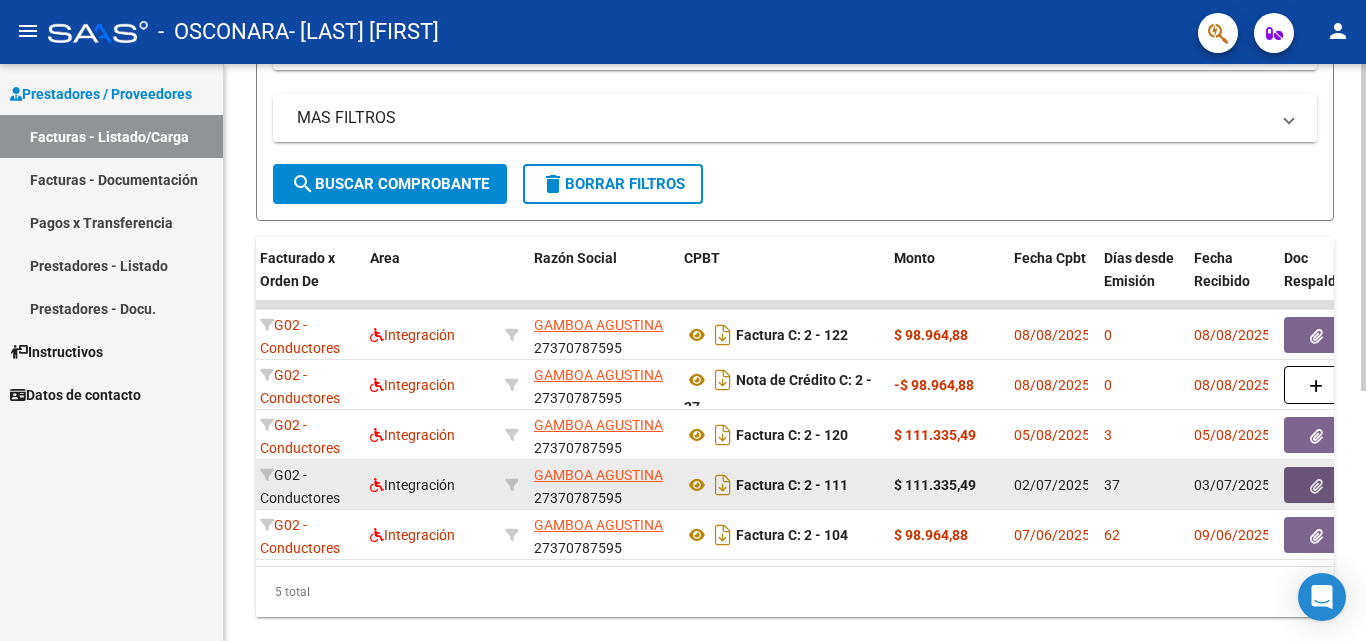 click 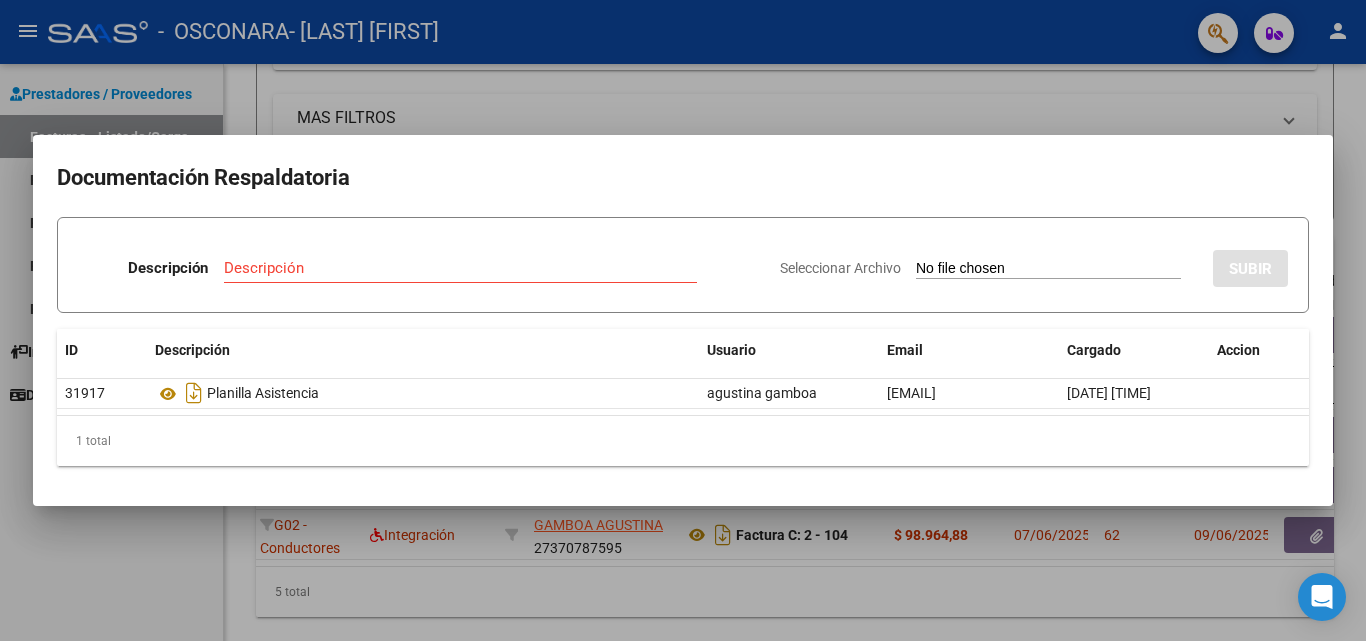 drag, startPoint x: 1170, startPoint y: 267, endPoint x: 1156, endPoint y: 265, distance: 14.142136 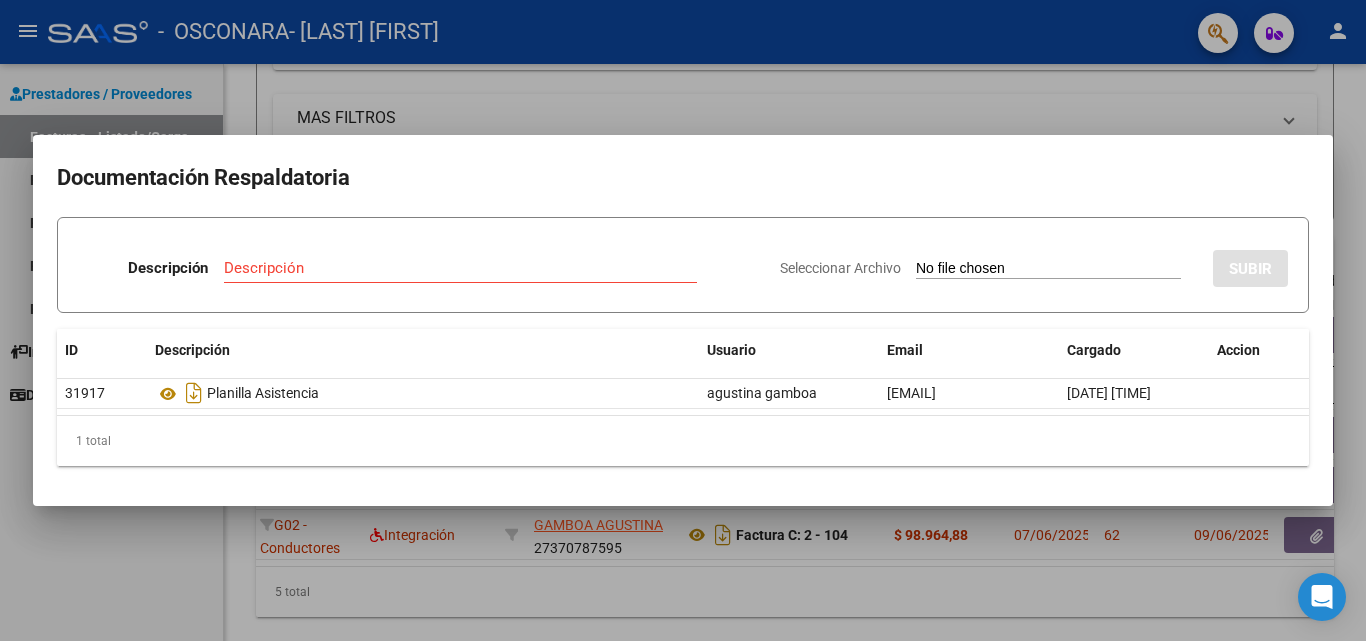 click on "Descripción" at bounding box center (460, 268) 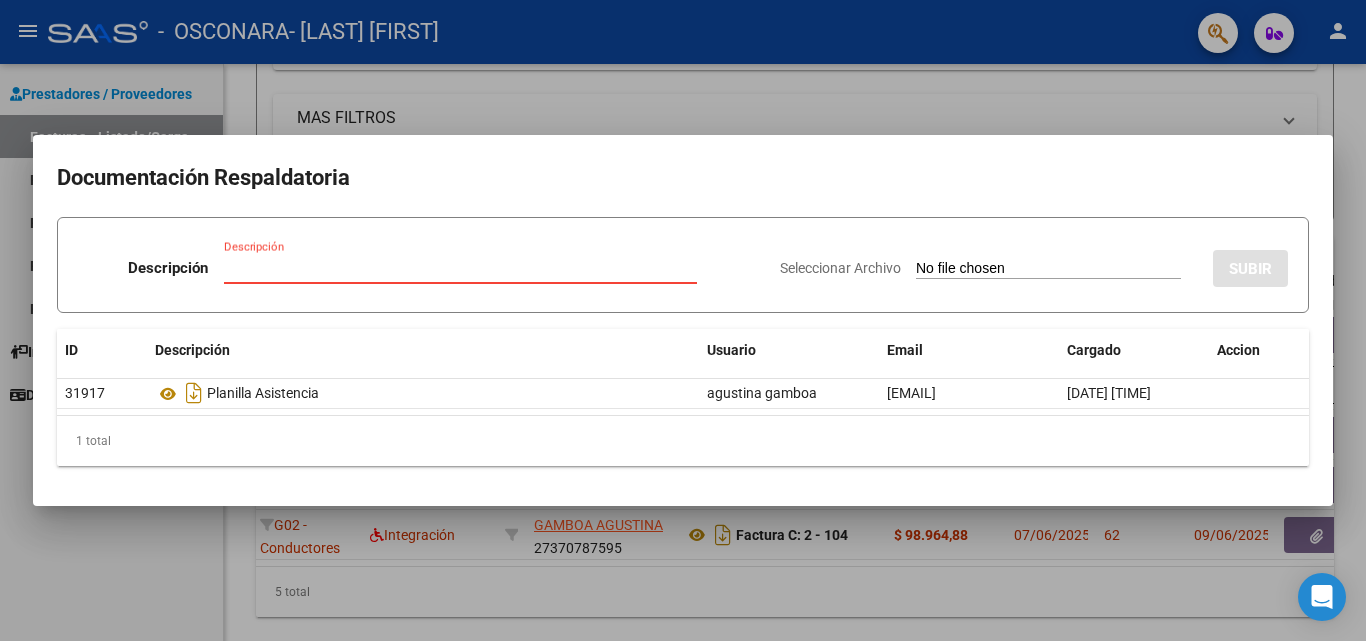click on "Descripción" at bounding box center (460, 268) 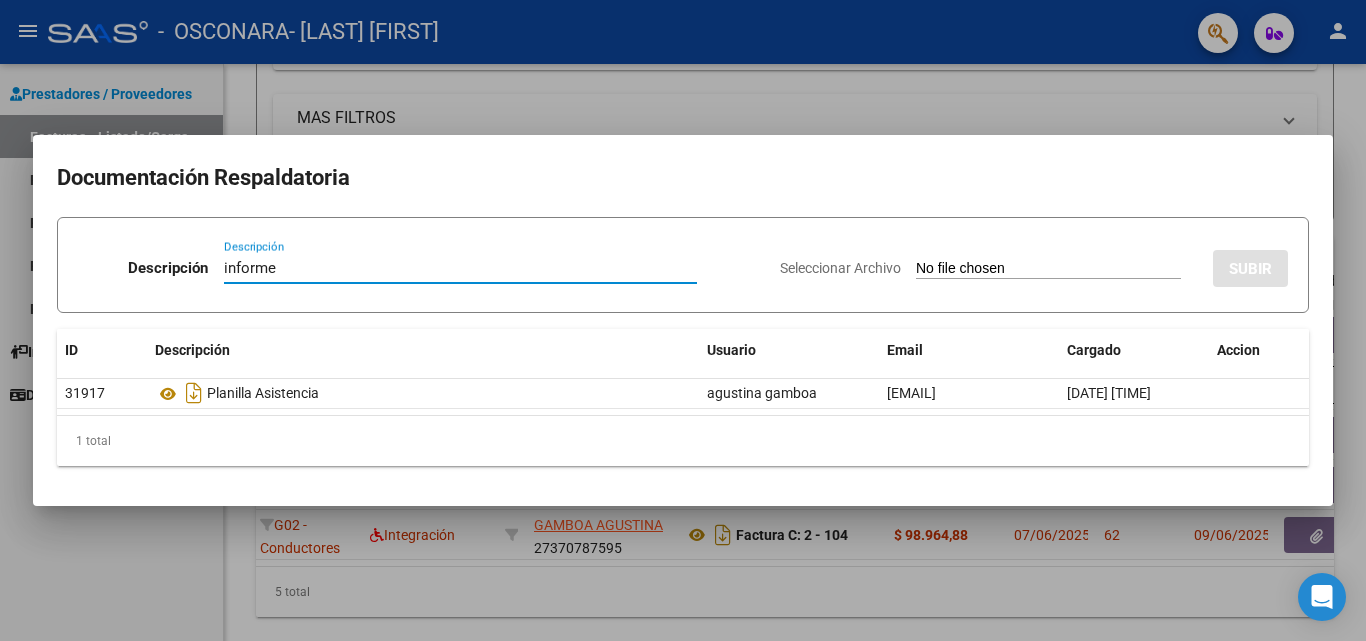 type on "informe" 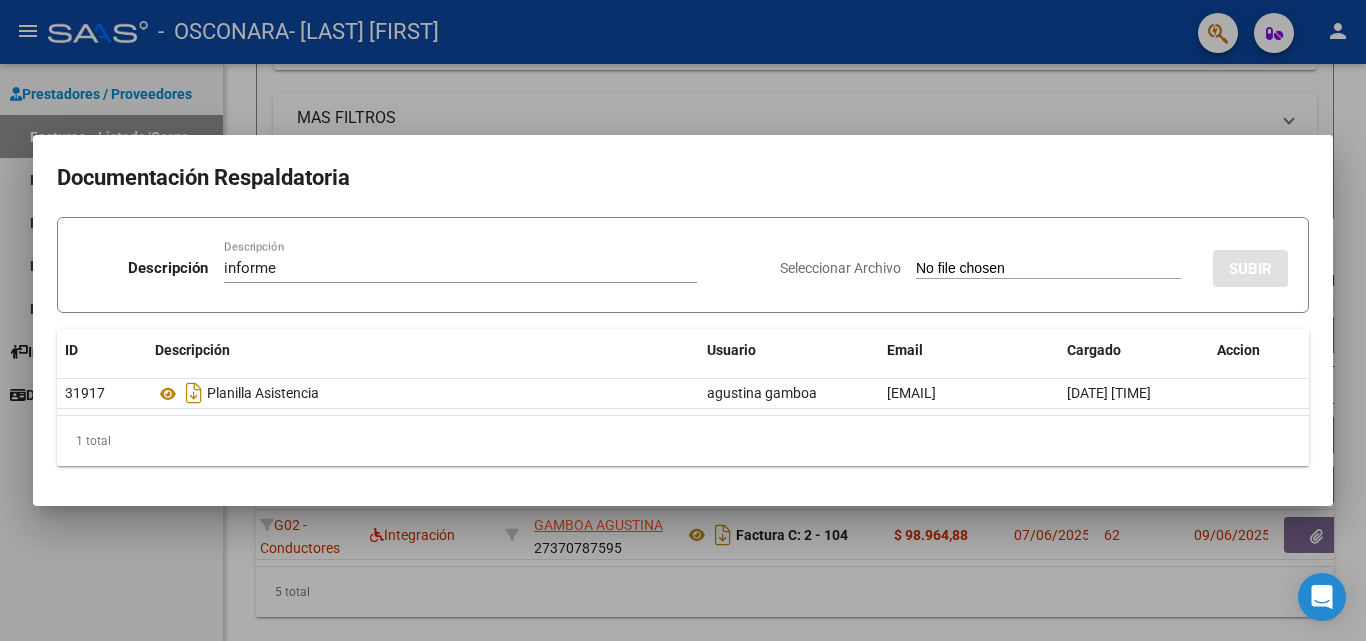 click on "Seleccionar Archivo" at bounding box center [1048, 269] 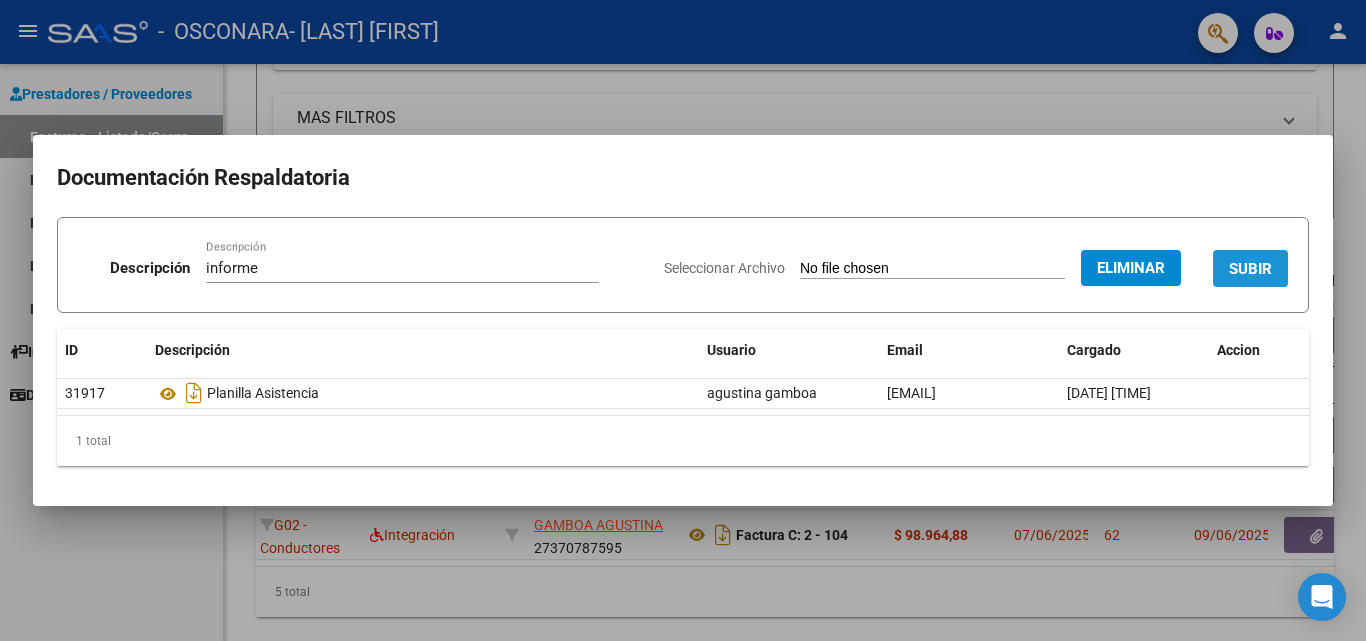 click on "SUBIR" at bounding box center (1250, 269) 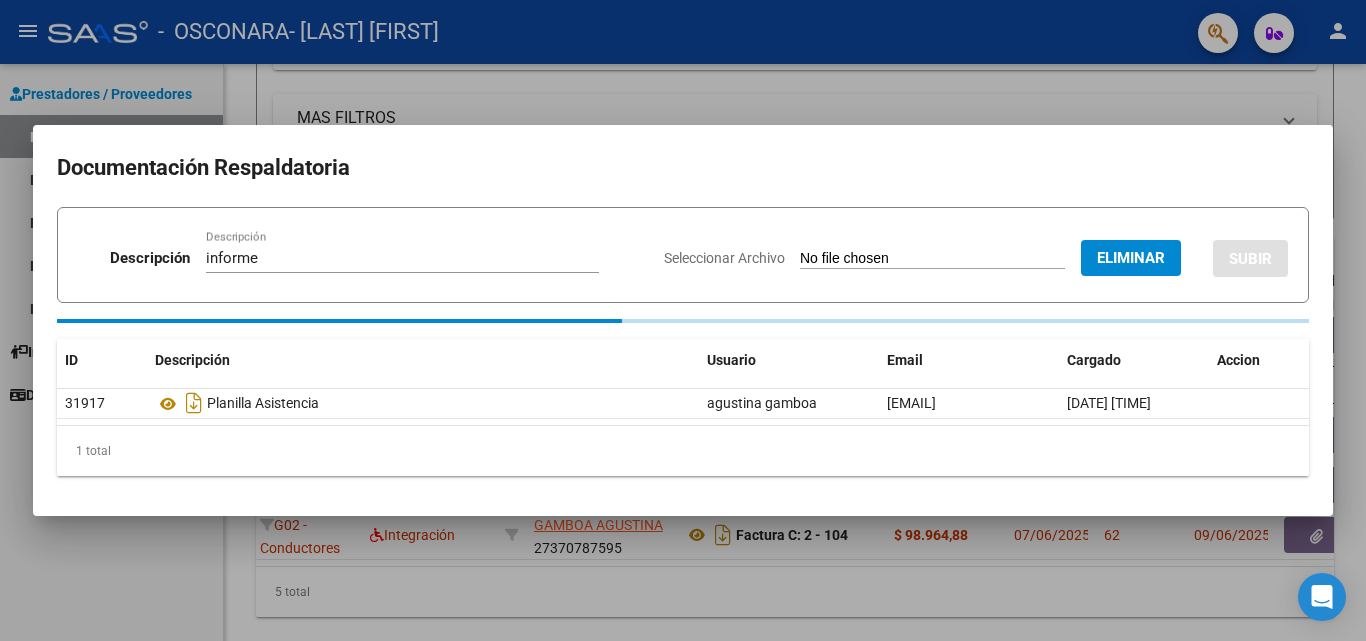 type 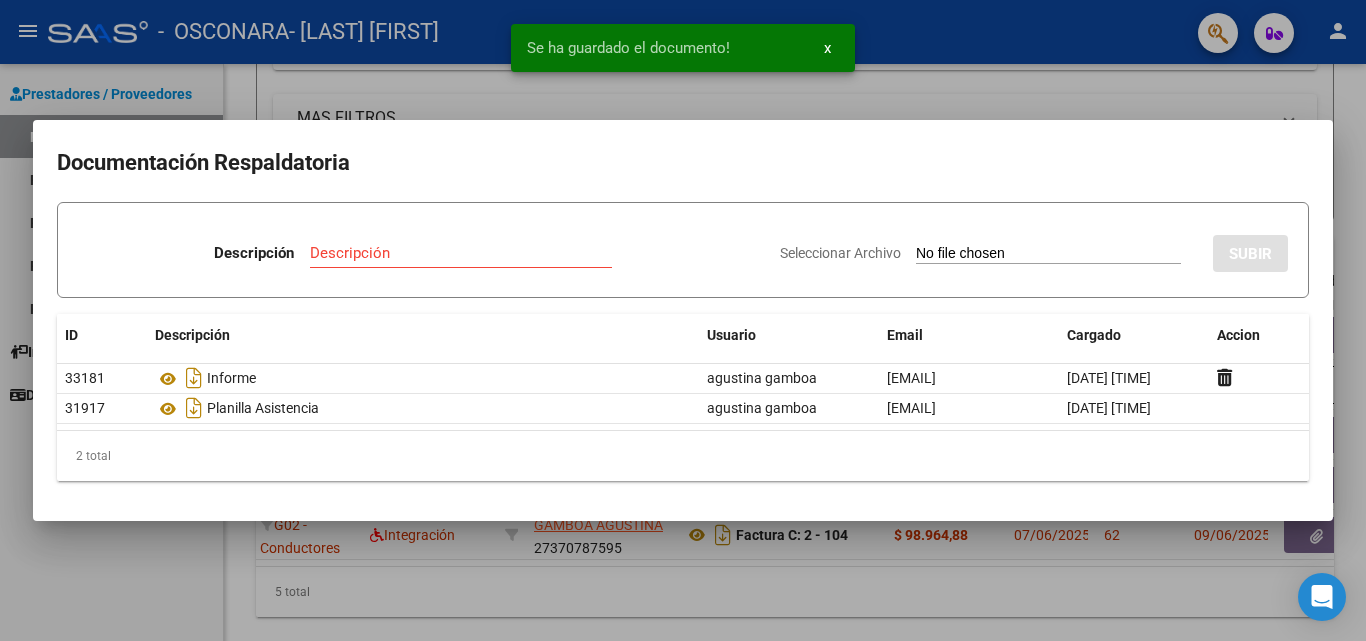 click at bounding box center (683, 320) 